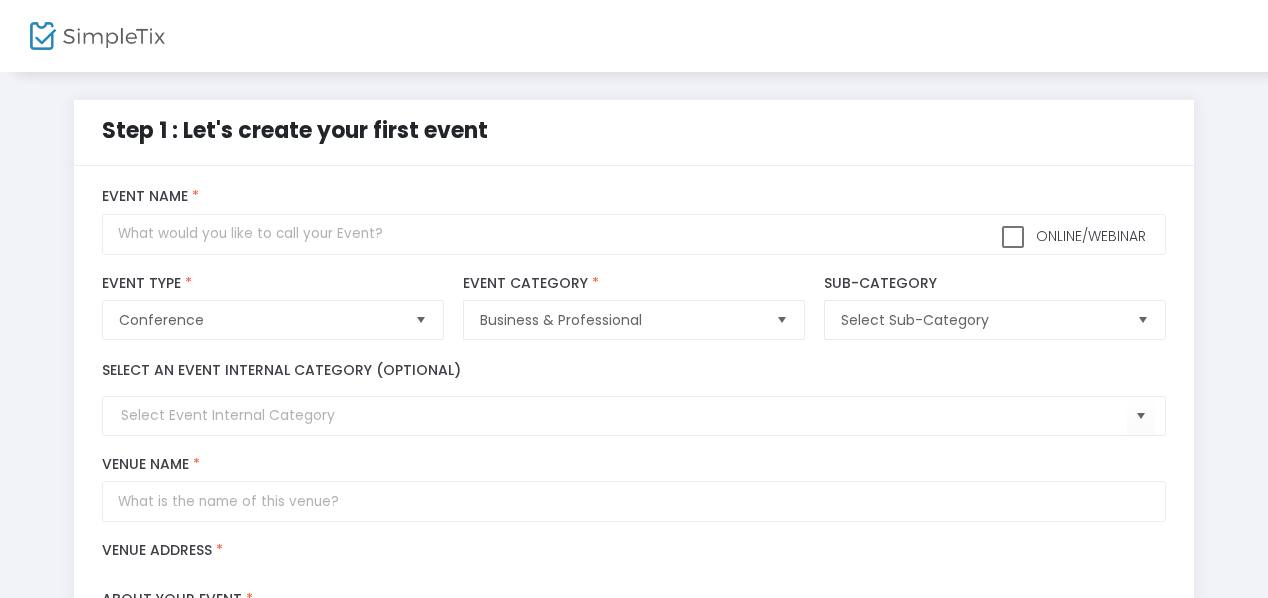 scroll, scrollTop: 0, scrollLeft: 0, axis: both 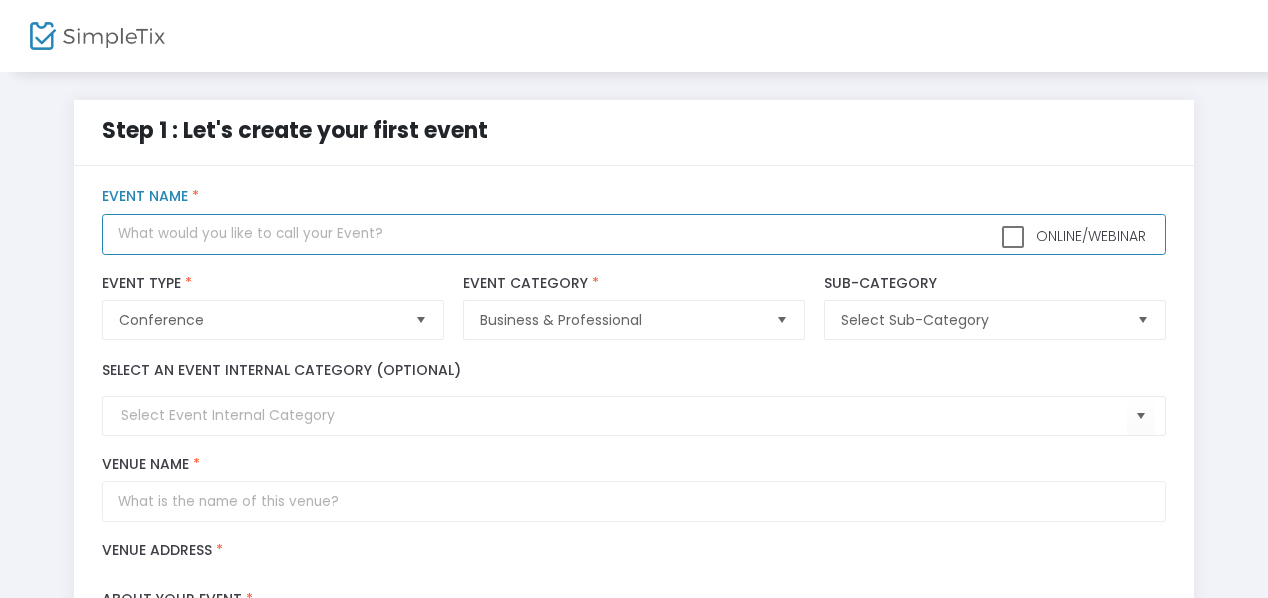 click 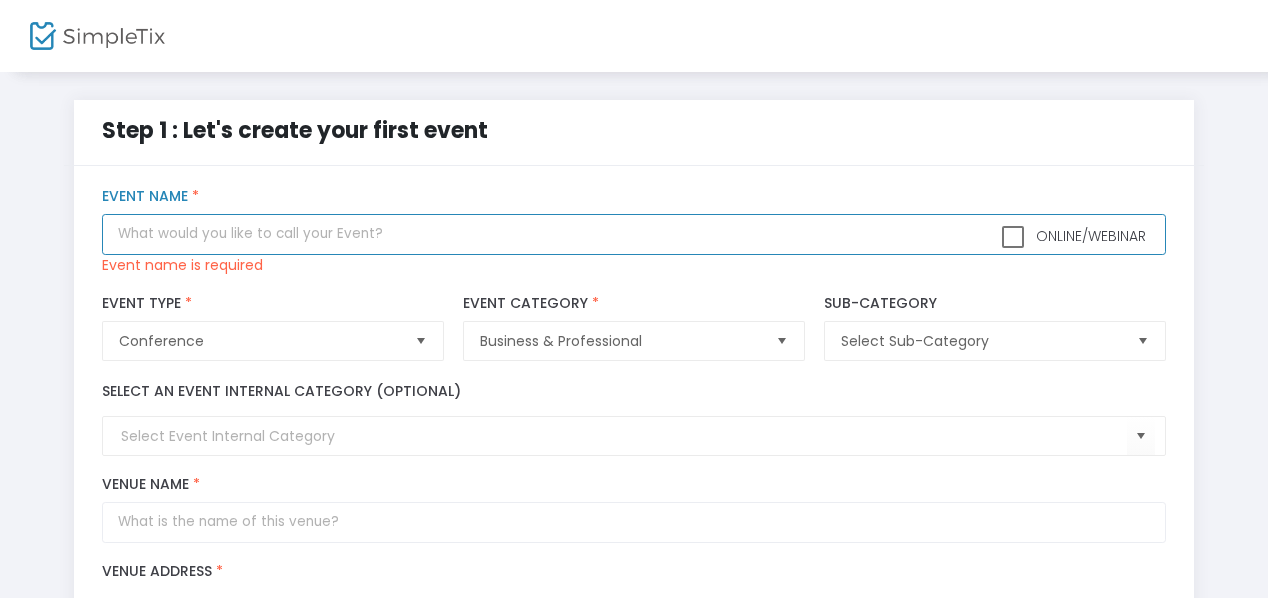 paste on "AI Mode Mastery: Get Found in AI Search & Turn It Into Profit" 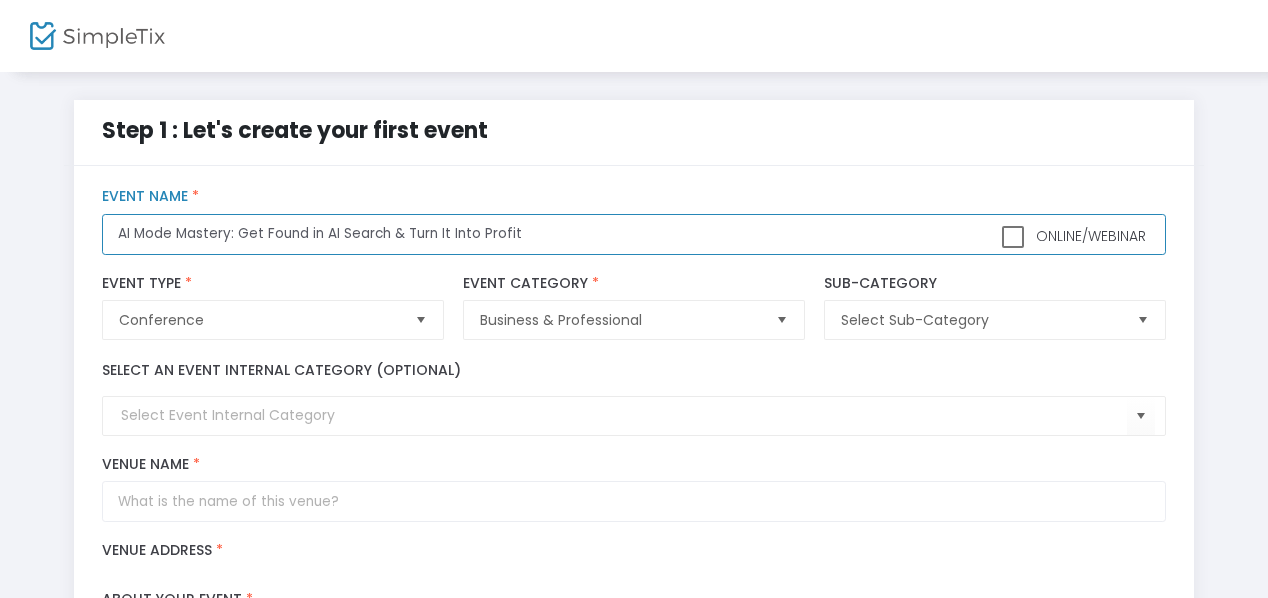 type on "AI Mode Mastery: Get Found in AI Search & Turn It Into Profit" 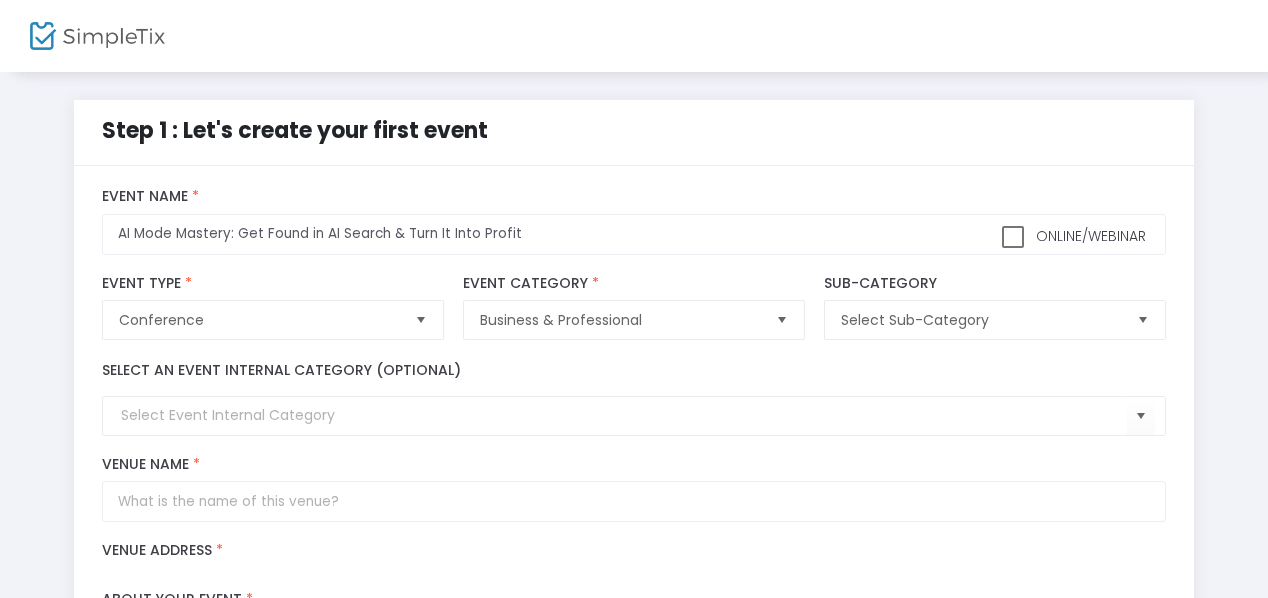 click at bounding box center [1013, 237] 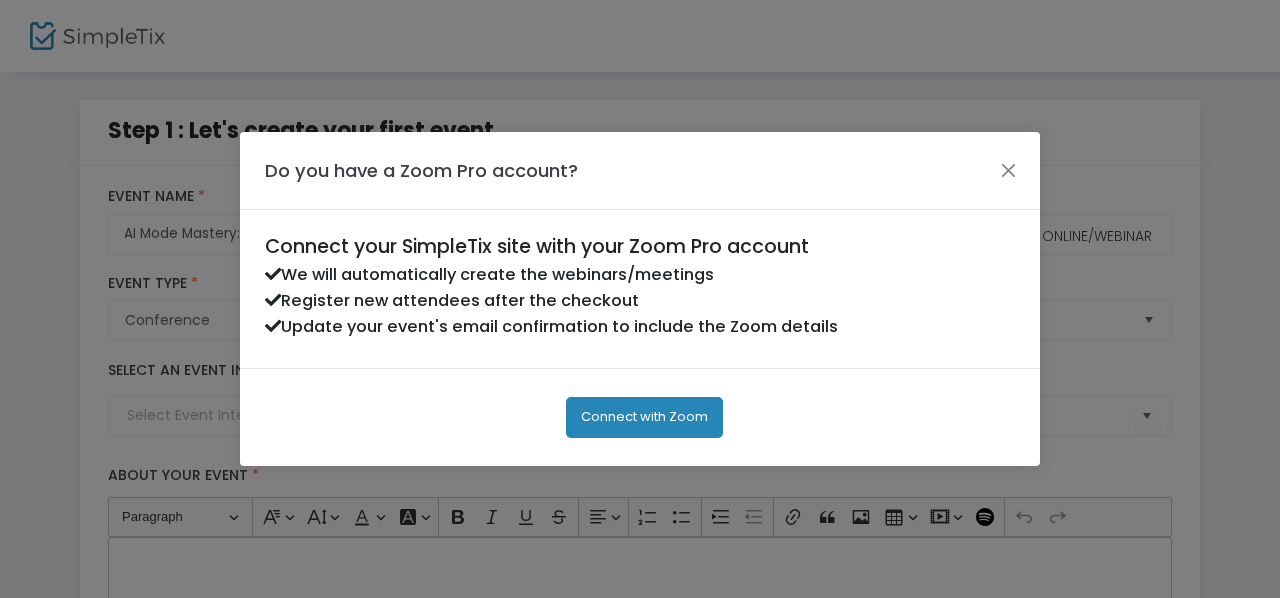 click on "Connect with Zoom" 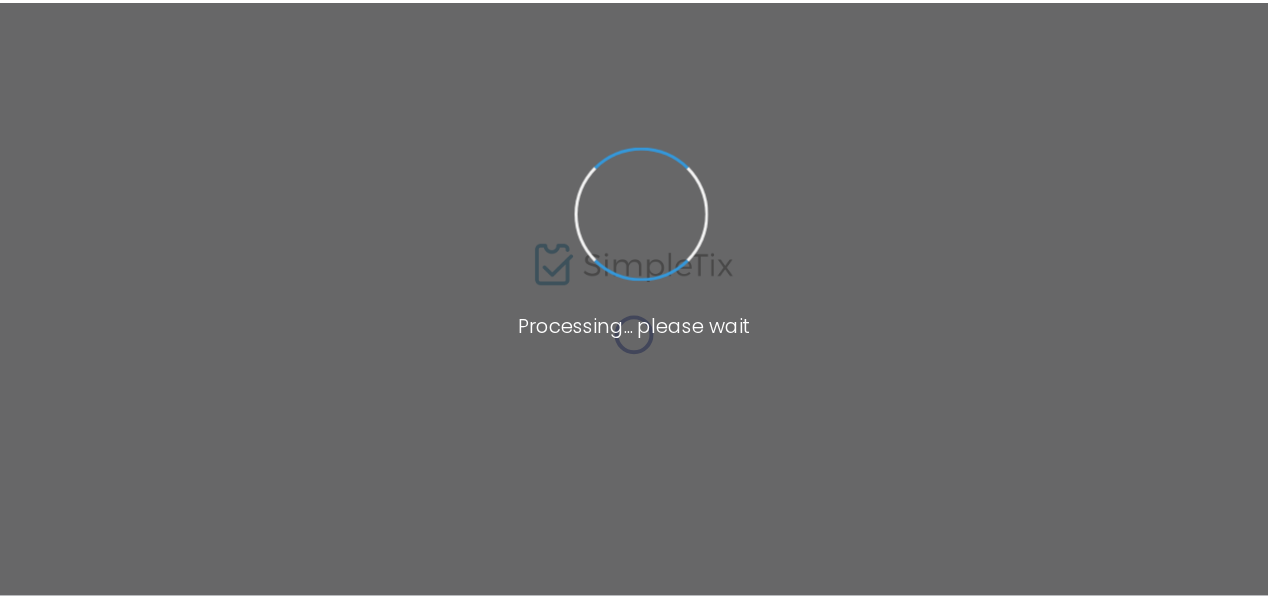 scroll, scrollTop: 0, scrollLeft: 0, axis: both 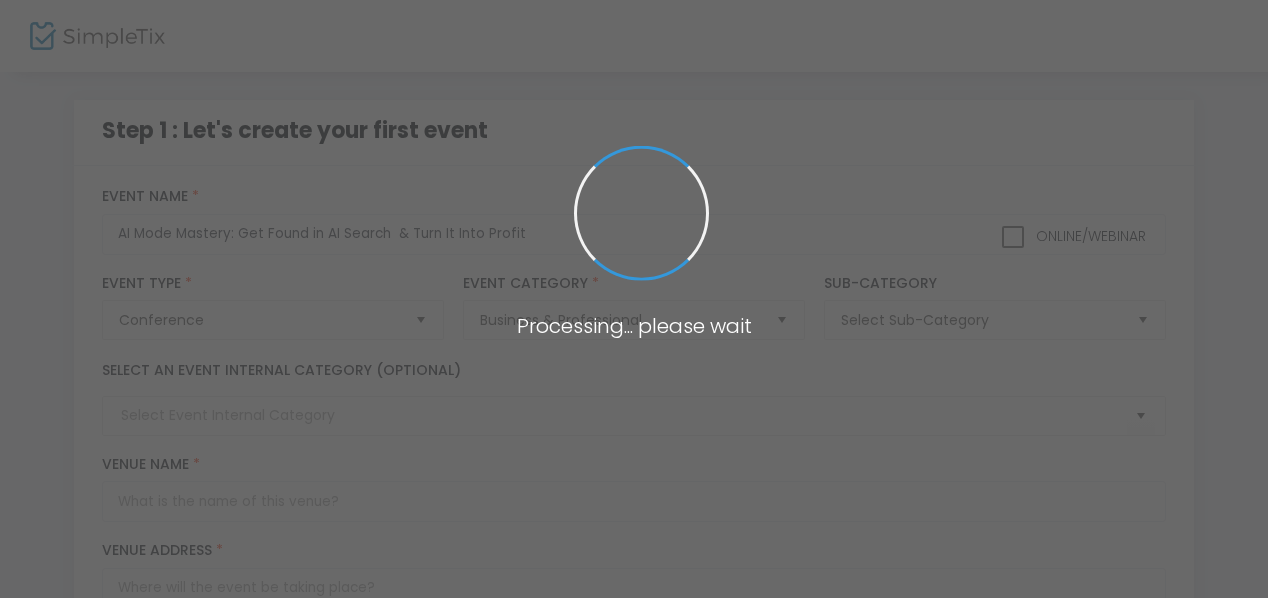 checkbox on "true" 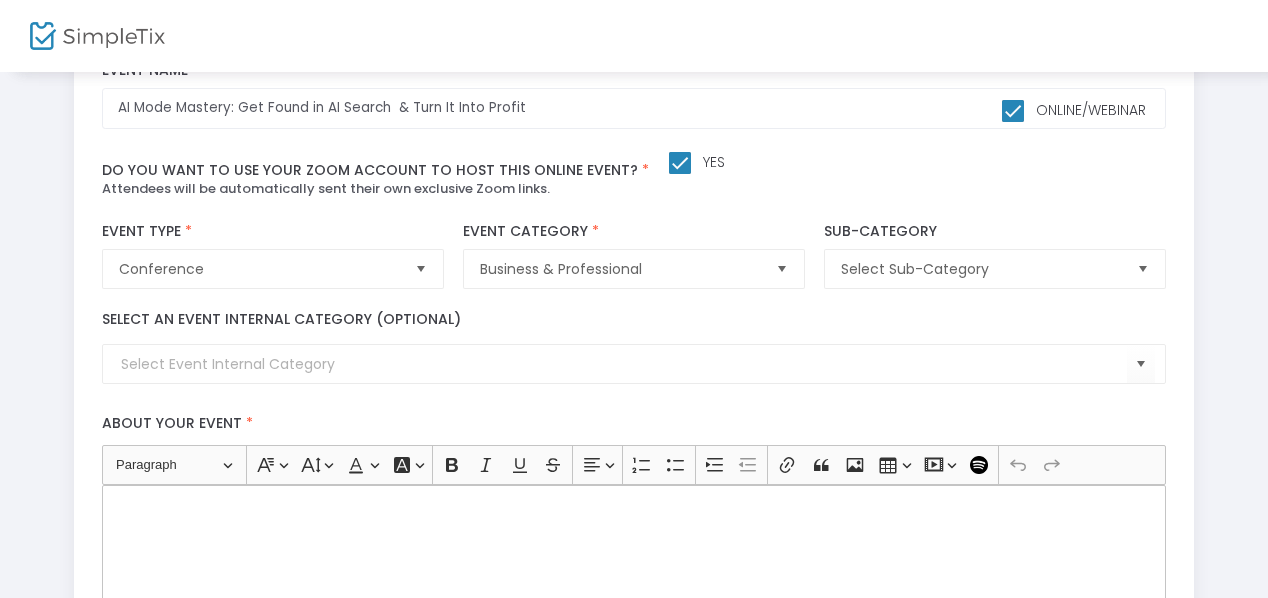 scroll, scrollTop: 100, scrollLeft: 0, axis: vertical 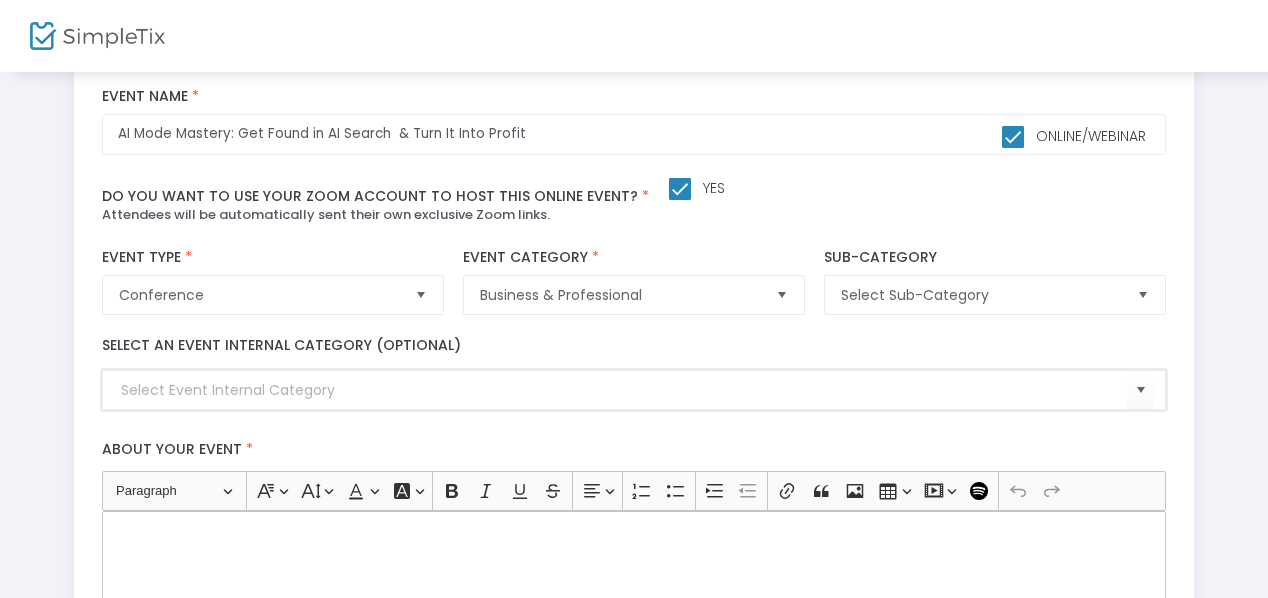 click at bounding box center [623, 390] 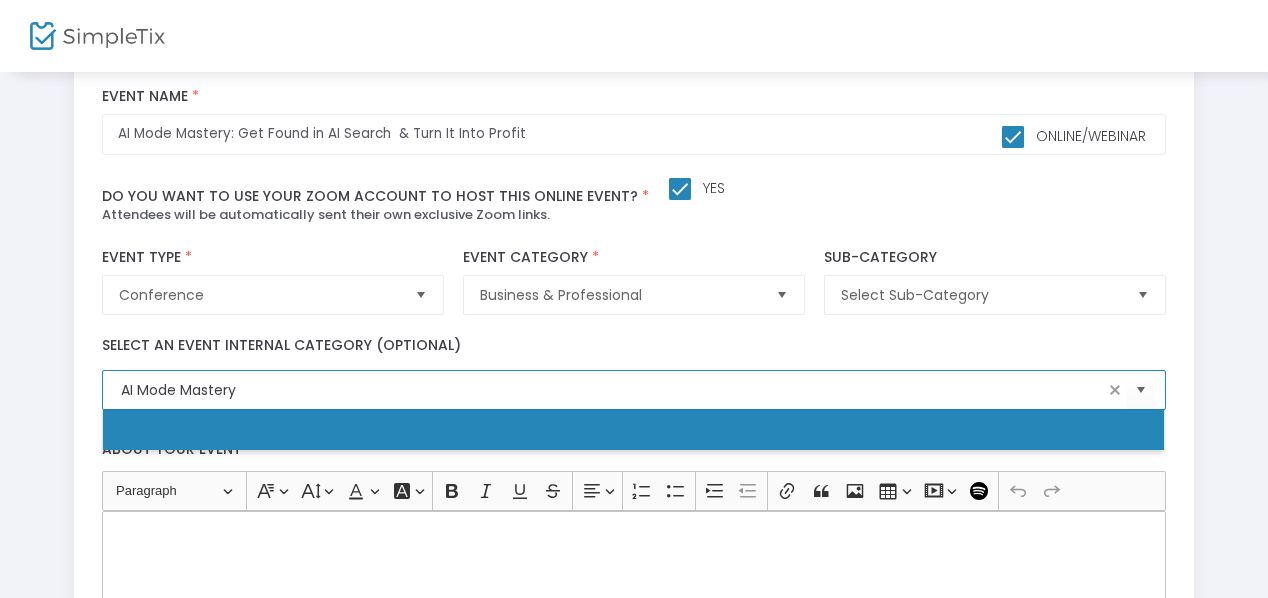 type on "AI Mode Mastery" 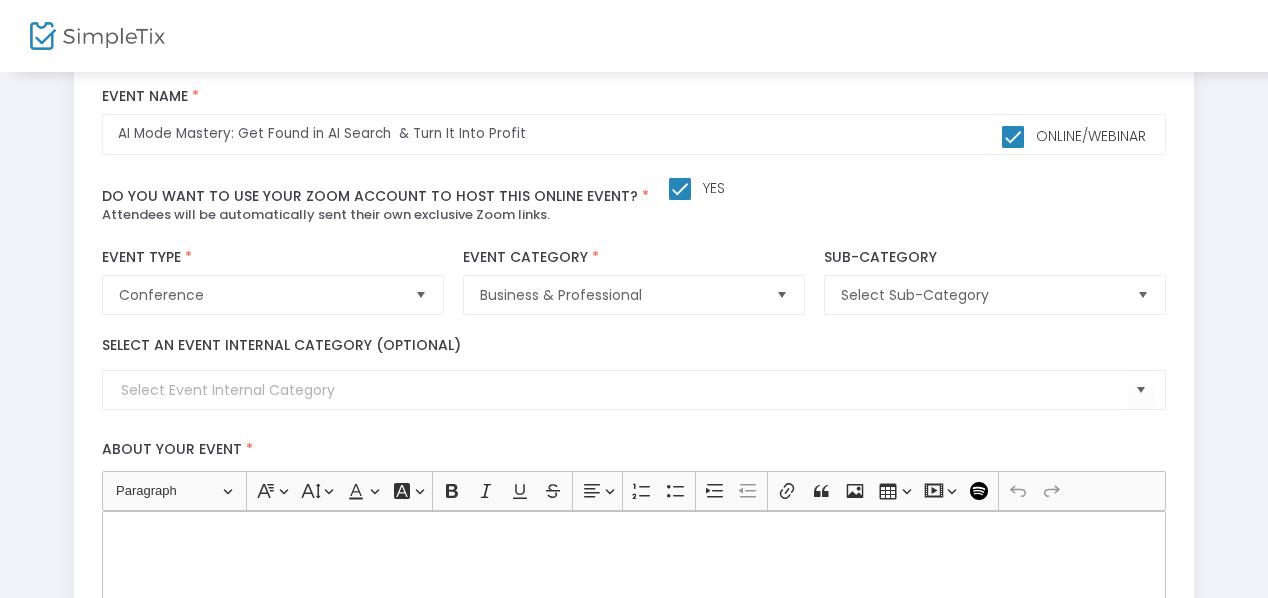 click on "Step 1 : Let's create your first event  title : [PRODUCT] : Get Found in [PRODUCT] & Turn It Into Profit   Valid :  true   Required :  false  venueId :    Valid :  true   Required :  false  description :    Valid :  false   Required :  true  venueName :    Valid :  true   Required :  false  streetAddress :    Valid :  true   Required :  false  city :    Valid :  true  Required :  false  postalCode :    Valid :  true  Required :  false  country : [COUNTRY]   Valid :  true  Required :  false  state :    Valid :  true  Required :  false  timezone :    Valid :  true  Required :  false     Online/Webinar  [PRODUCT] : Get Found in [PRODUCT] & Turn It Into Profit Event Name * Do you want to use your zoom account to host this online event?  *           Yes Attendees will be automatically sent their own exclusive Zoom links. Conference  Event Type  *  Event Type is required  Business & Professional  Event Category  *  Event Category is required  Select Sub-Category  Sub-Category  About your event * Heading Arial" 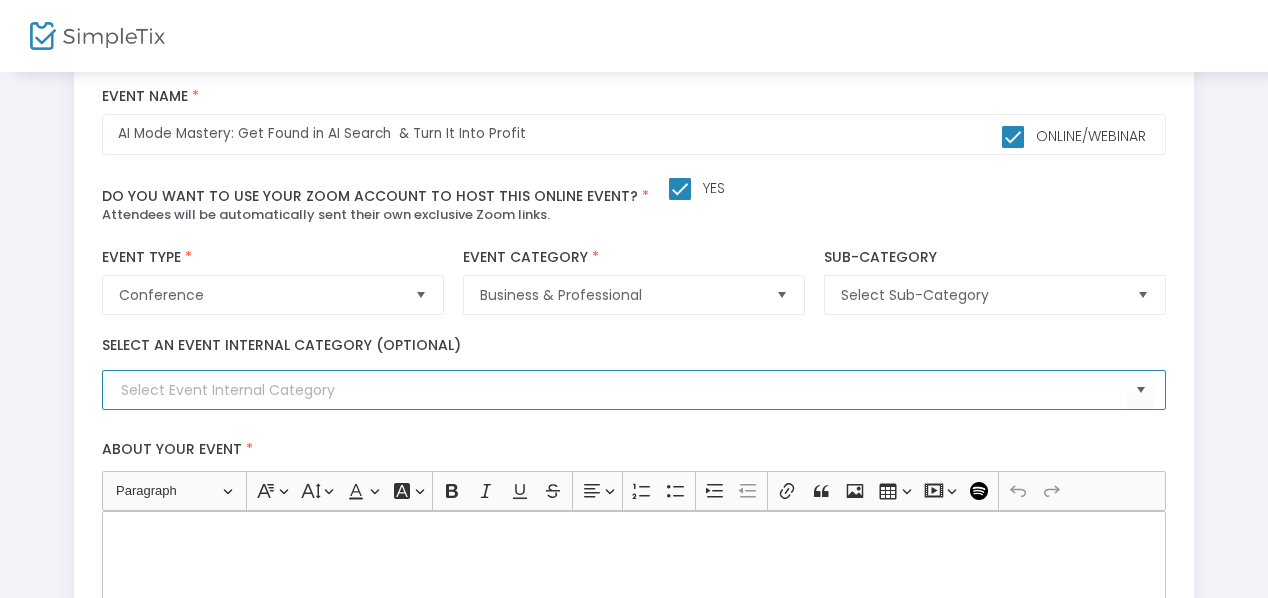 click at bounding box center (623, 390) 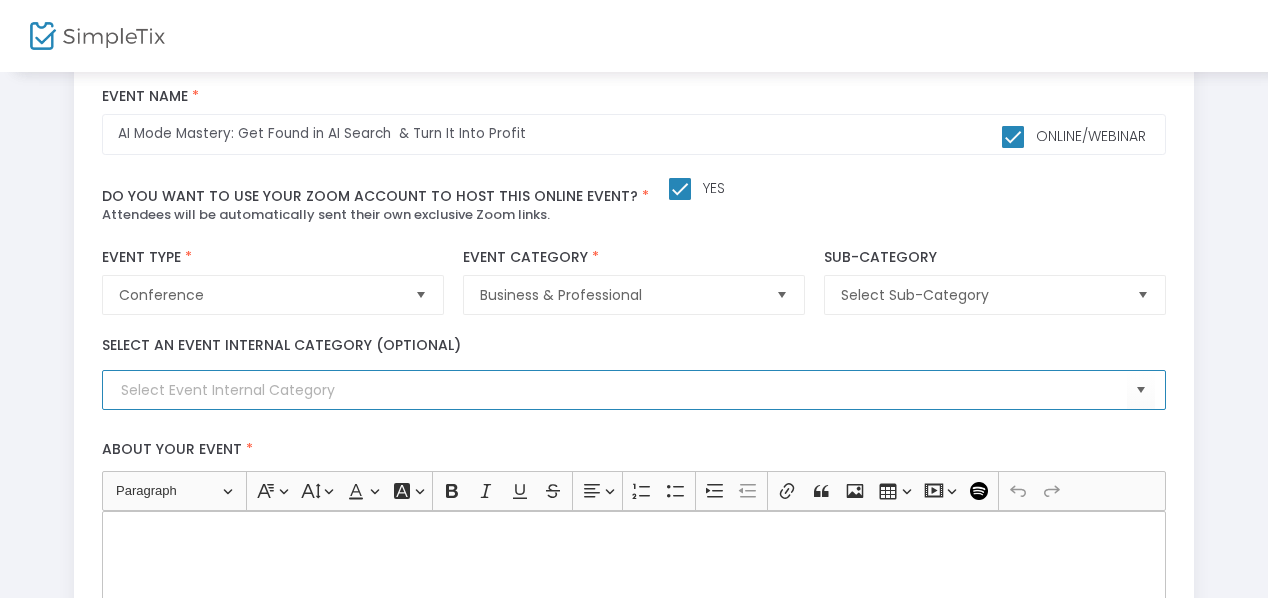 click at bounding box center [623, 390] 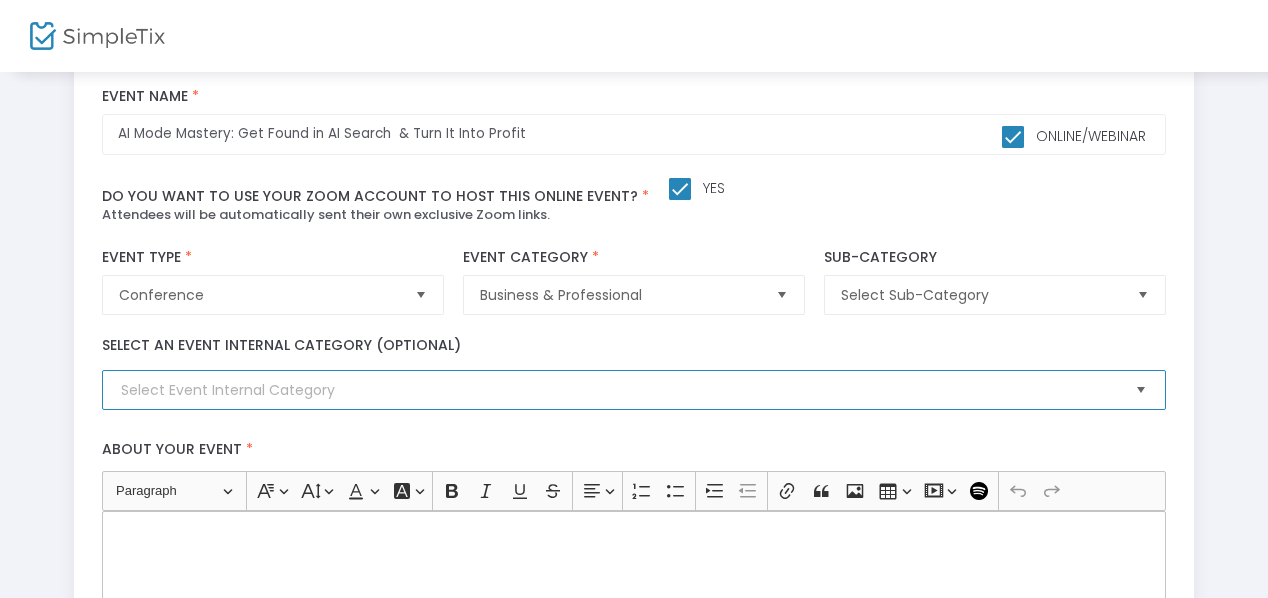 click 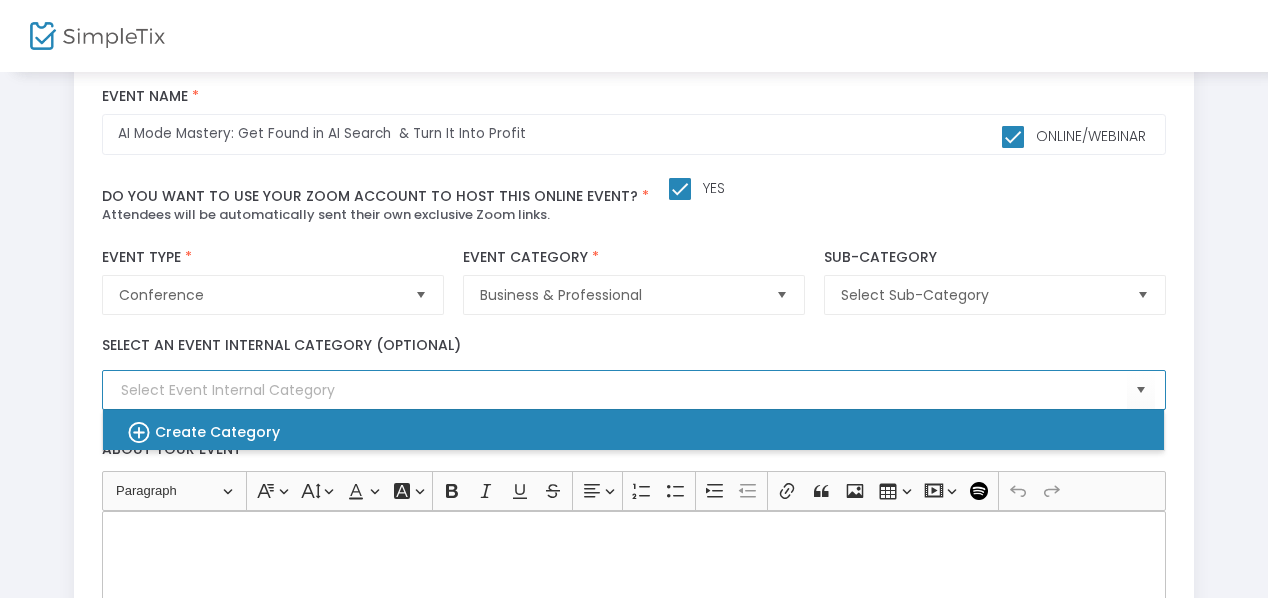 click on "Create Category" at bounding box center (217, 432) 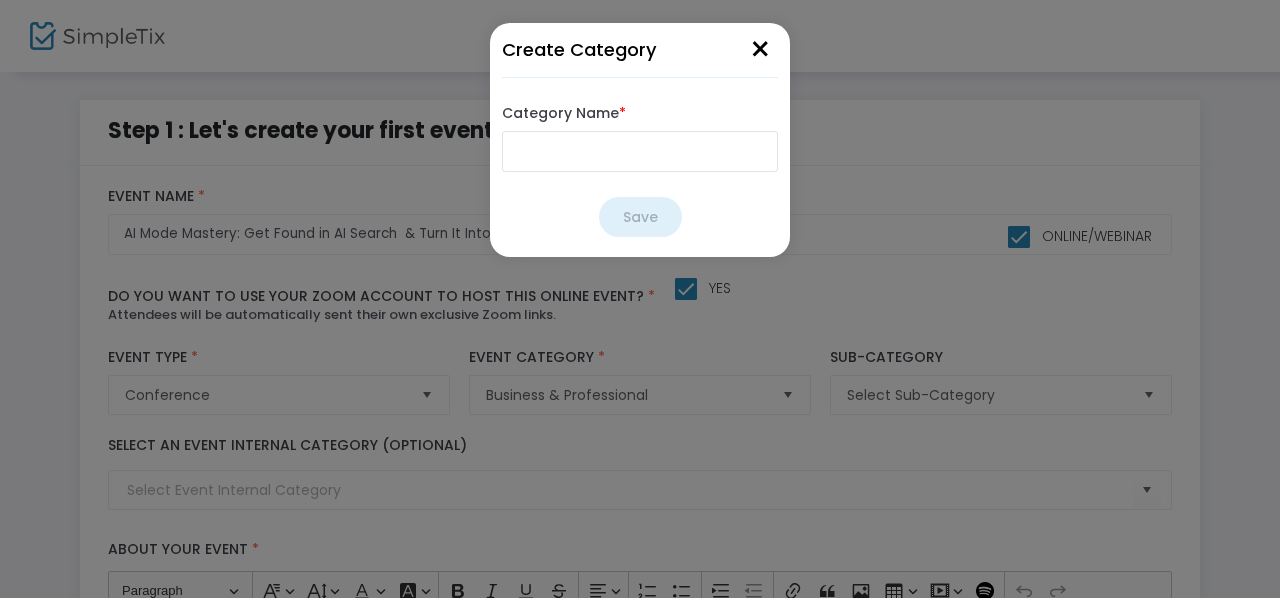 click on "Category Name *" at bounding box center [640, 151] 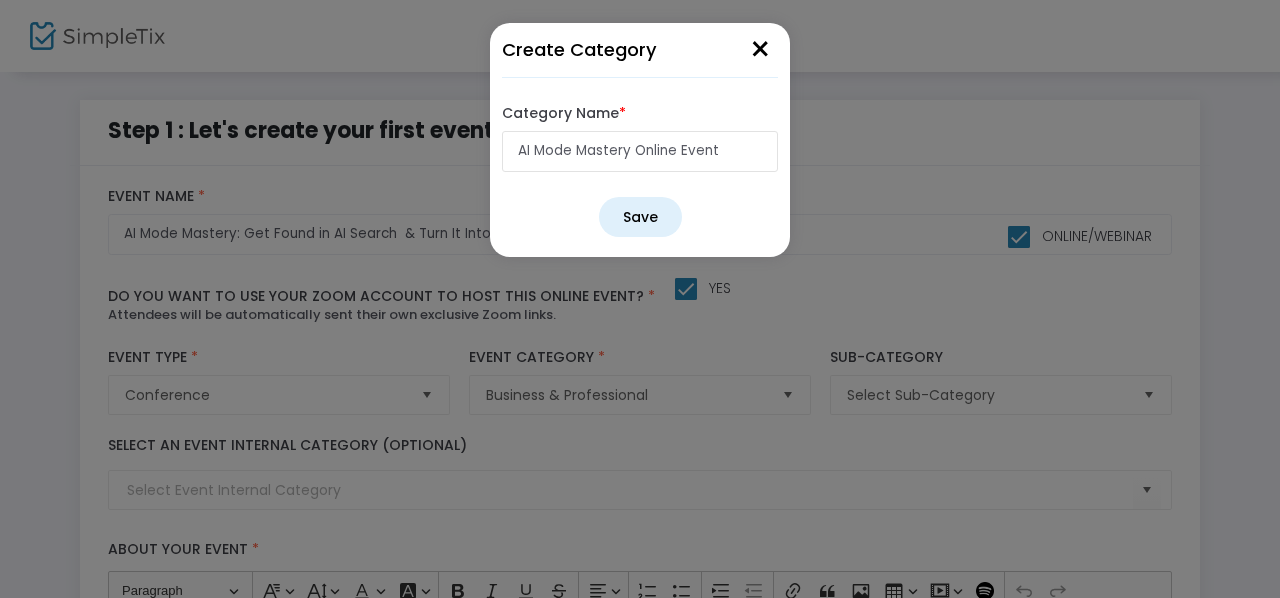 type on "AI Mode Mastery Online Event" 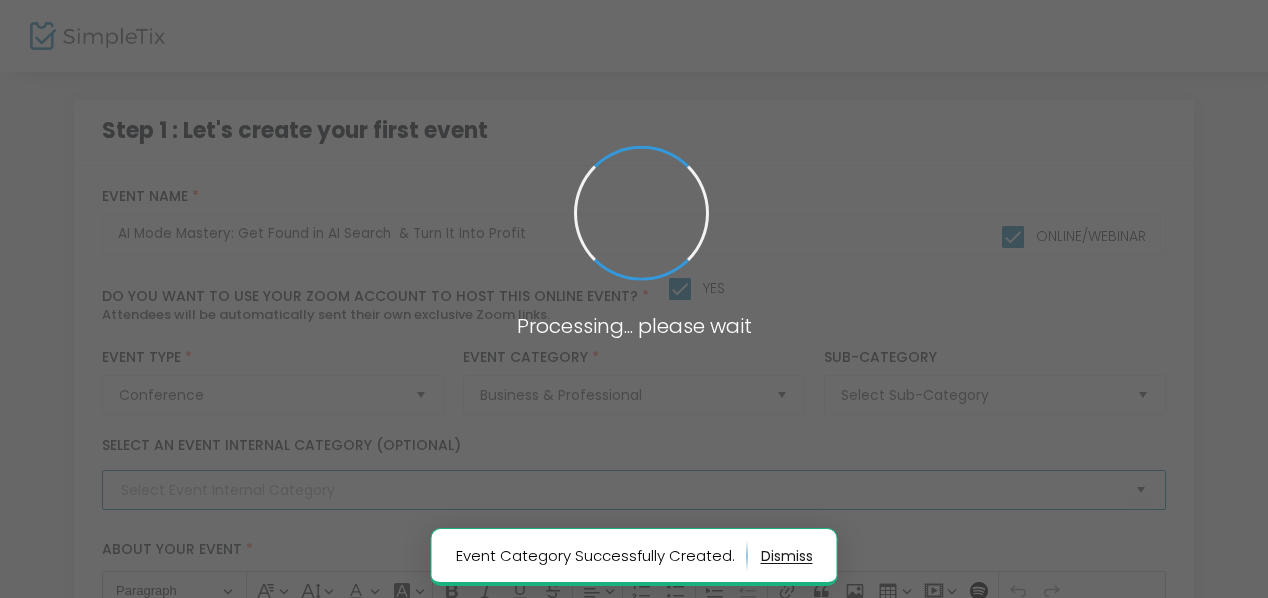 type on "AI Mode Mastery Online Event" 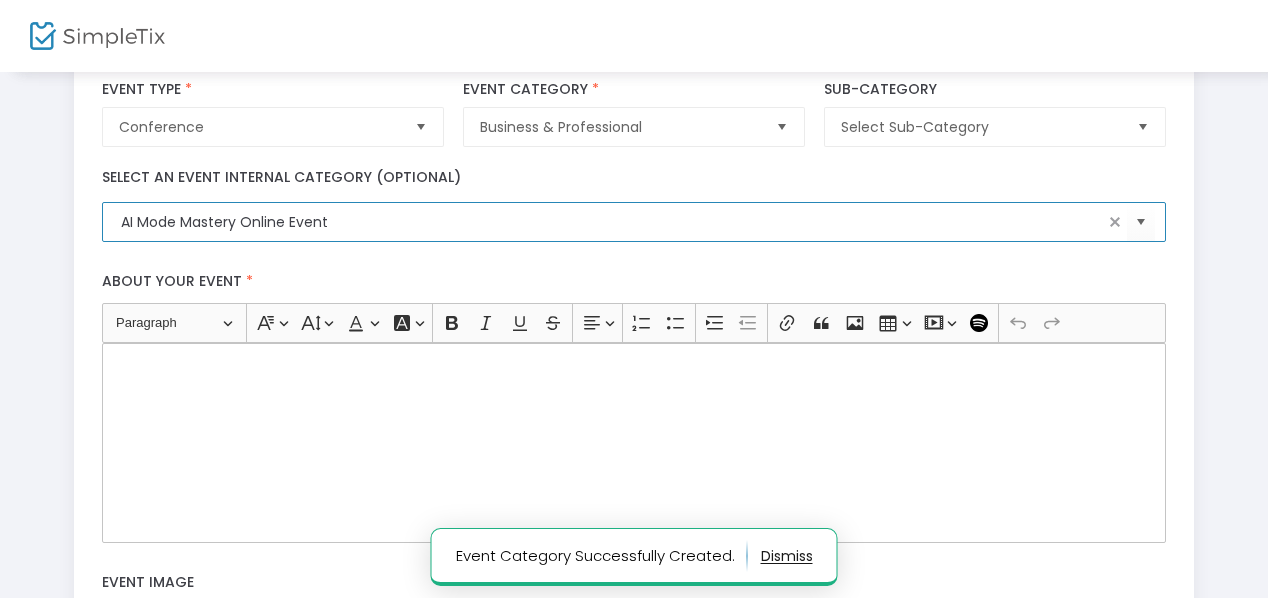 scroll, scrollTop: 300, scrollLeft: 0, axis: vertical 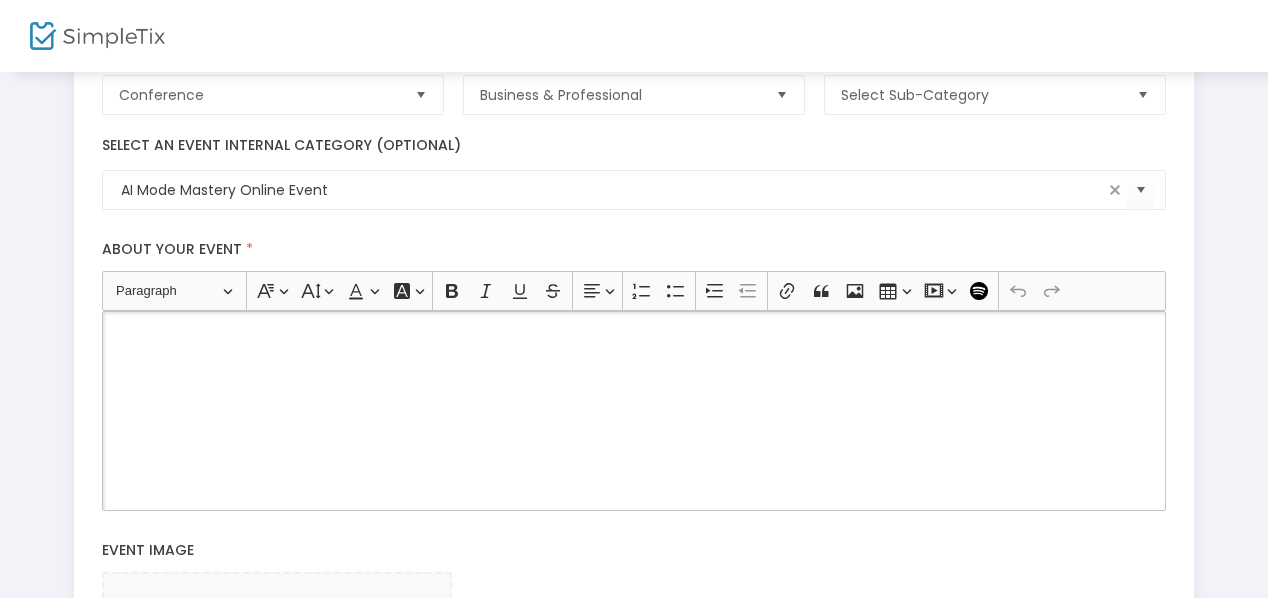 click 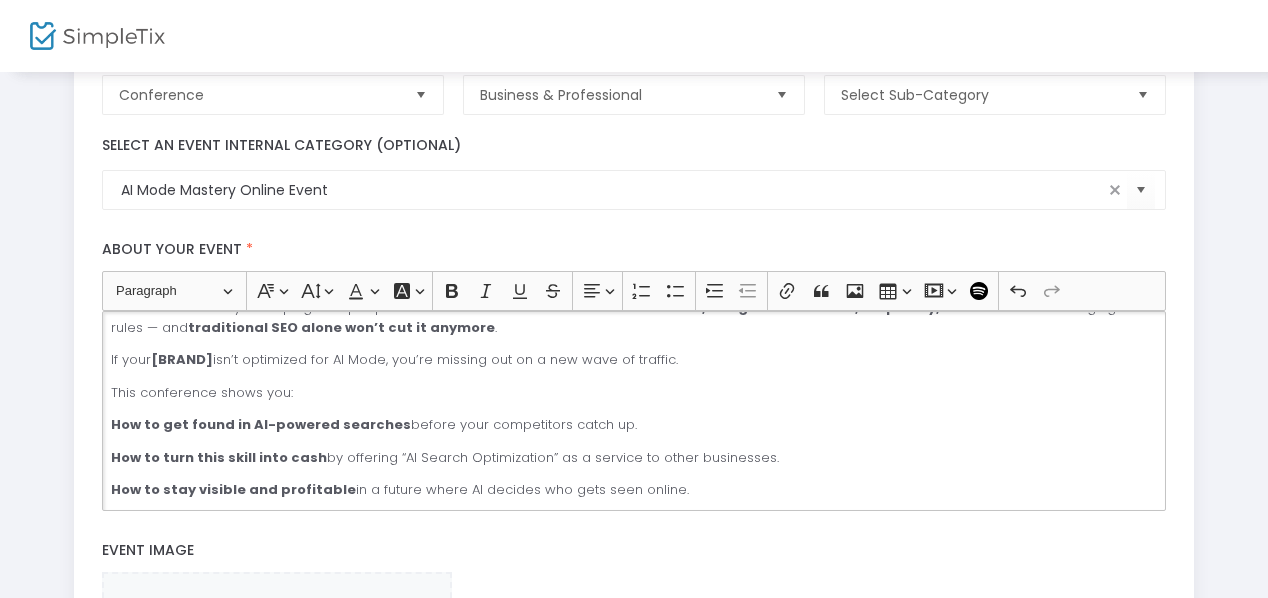 scroll, scrollTop: 101, scrollLeft: 0, axis: vertical 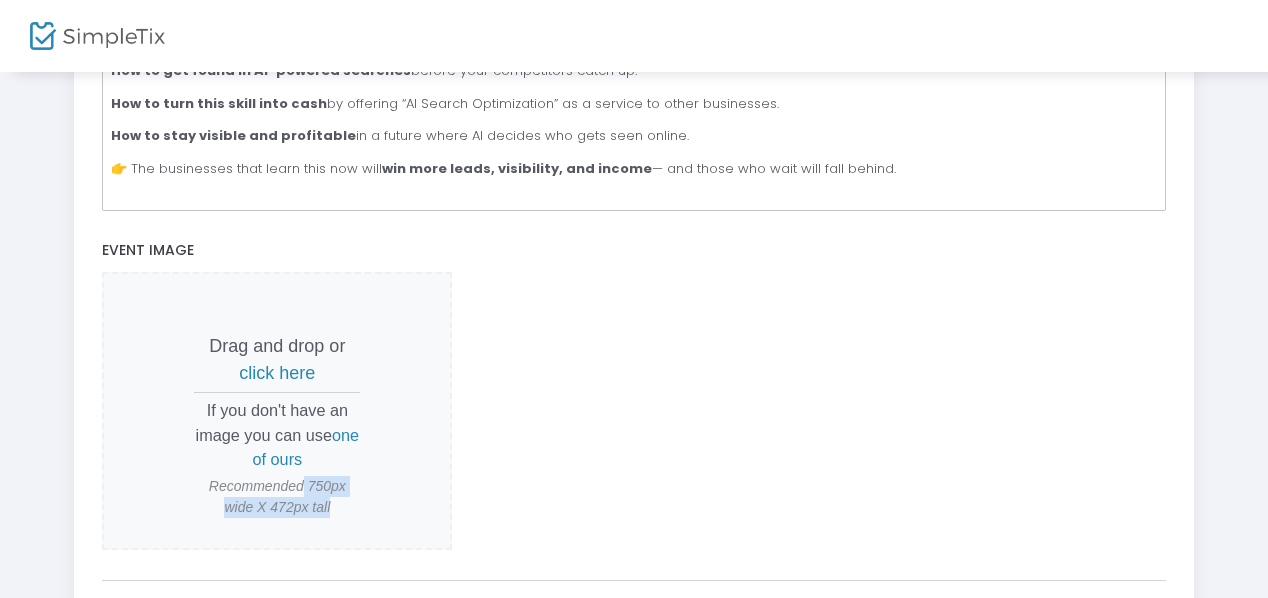 drag, startPoint x: 304, startPoint y: 483, endPoint x: 337, endPoint y: 503, distance: 38.587563 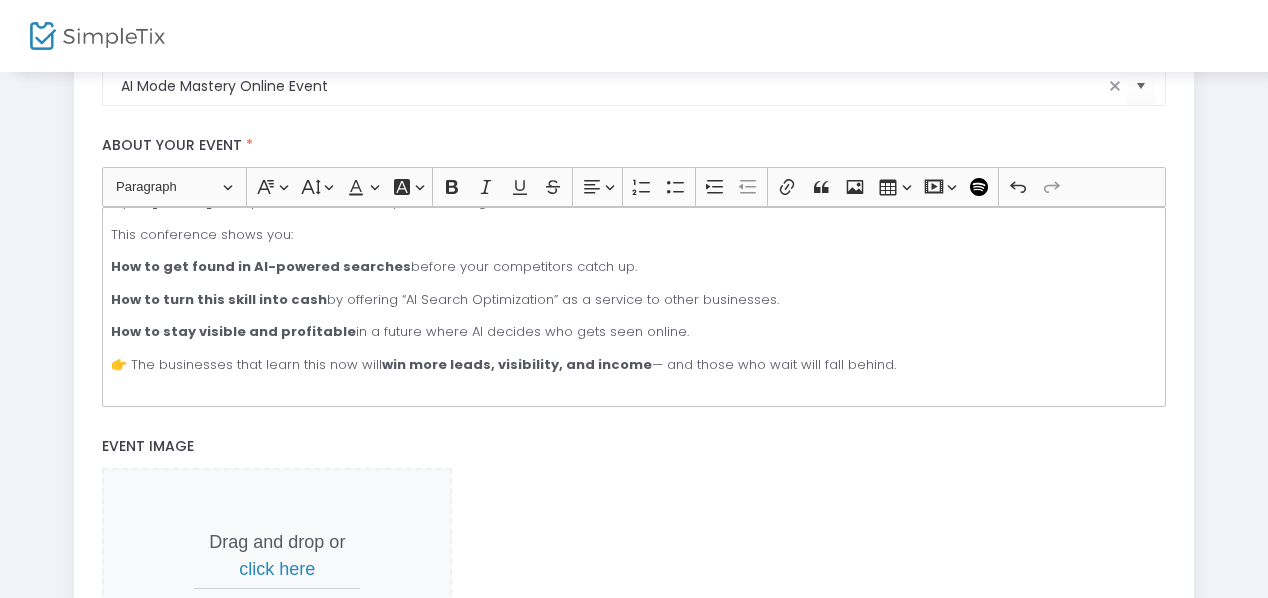 scroll, scrollTop: 400, scrollLeft: 0, axis: vertical 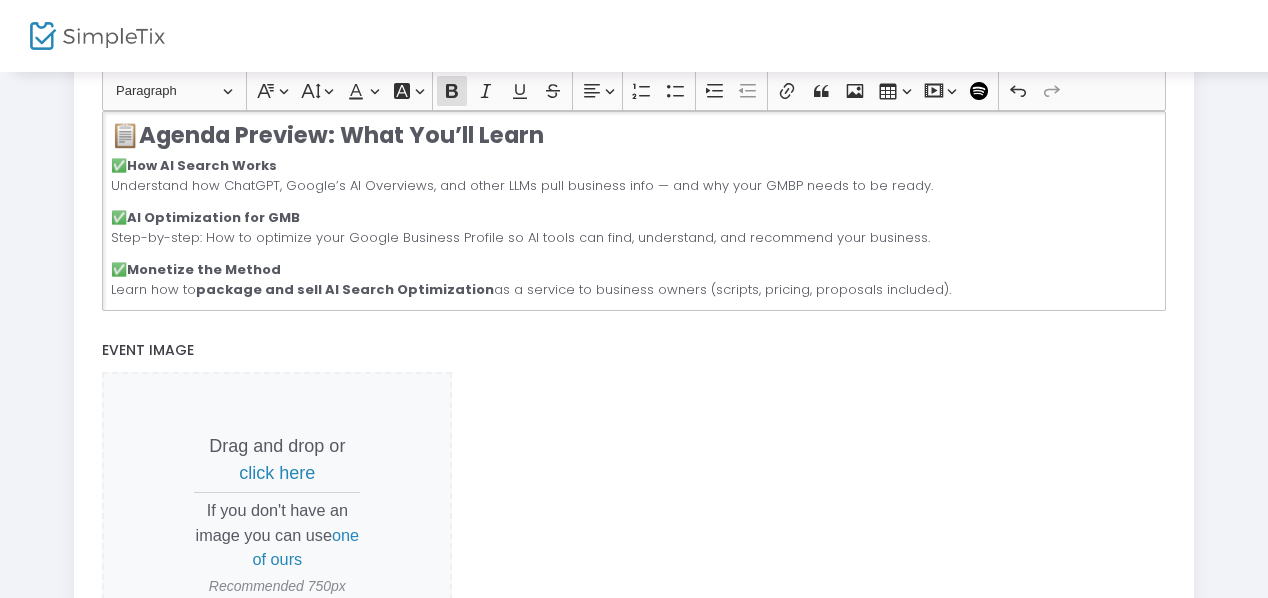 click on "Monetize the Method" 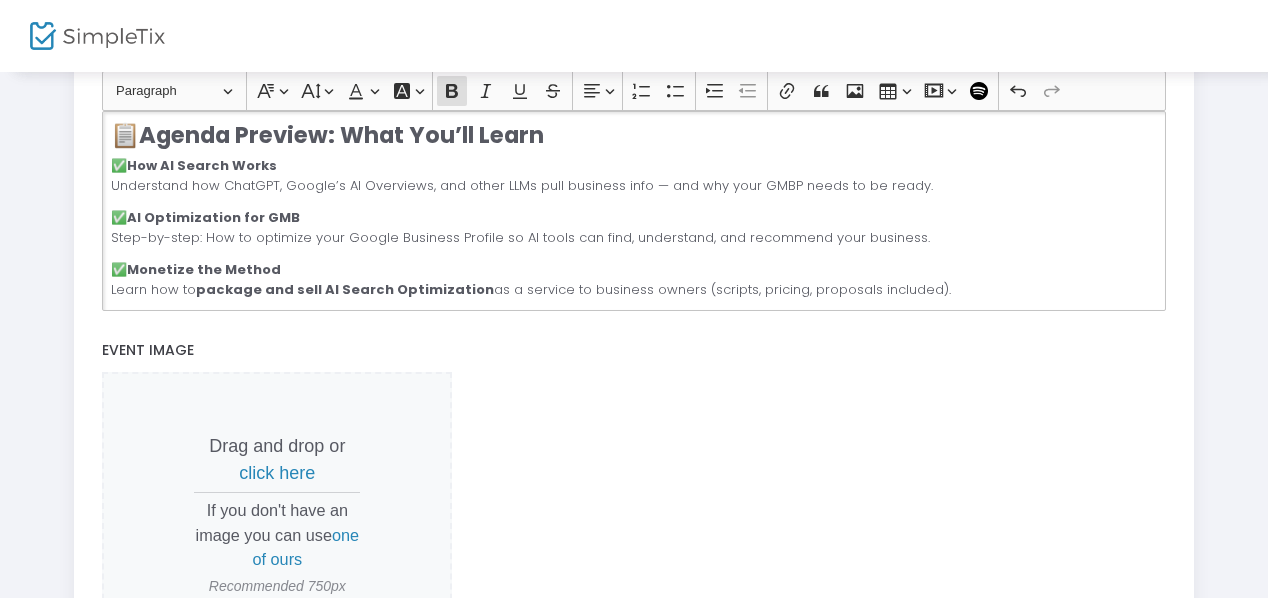 type 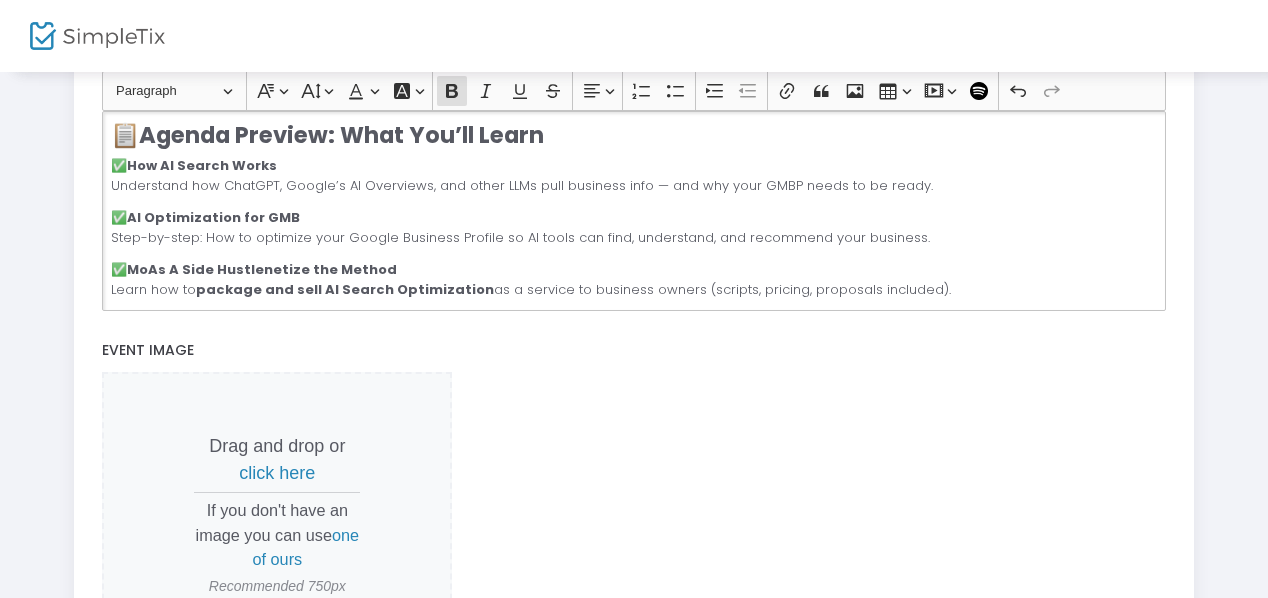 click on "MoAs A Side Hustlenetize the Method" 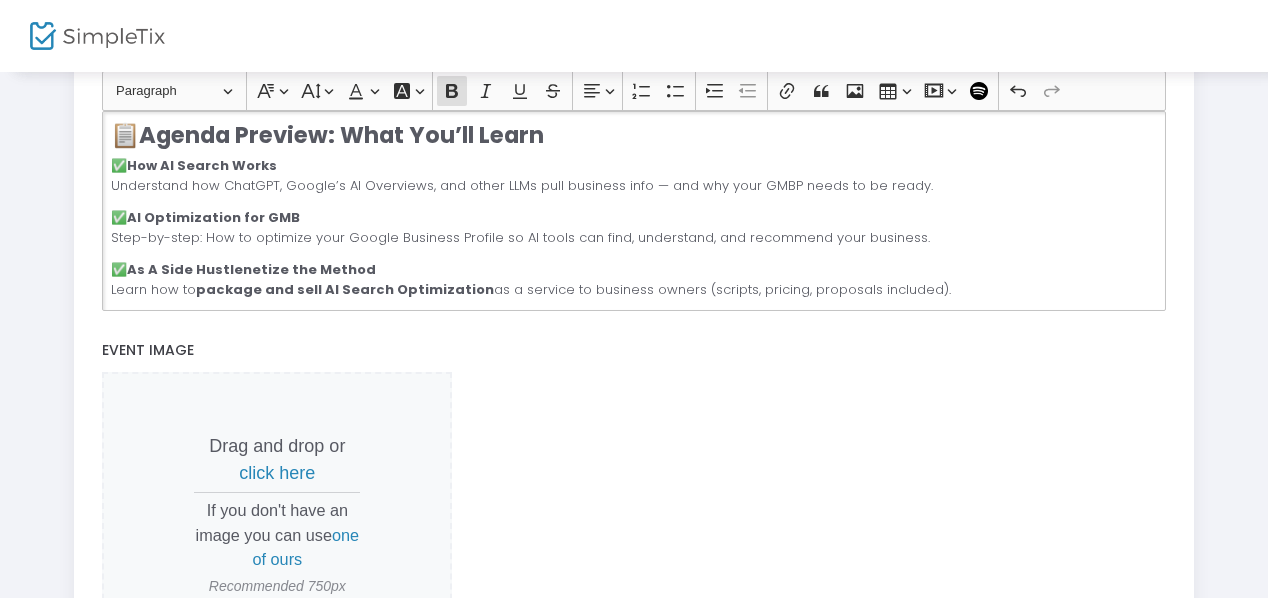 click on "As A Side Hustlenetize the Method" 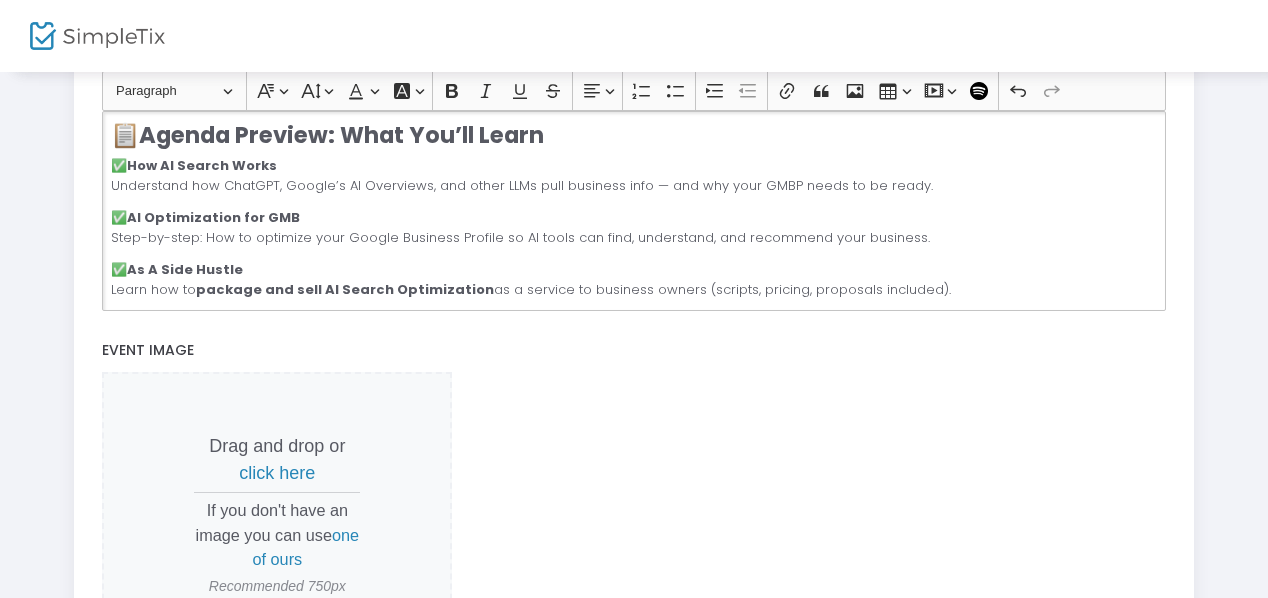drag, startPoint x: 924, startPoint y: 282, endPoint x: 112, endPoint y: 269, distance: 812.10406 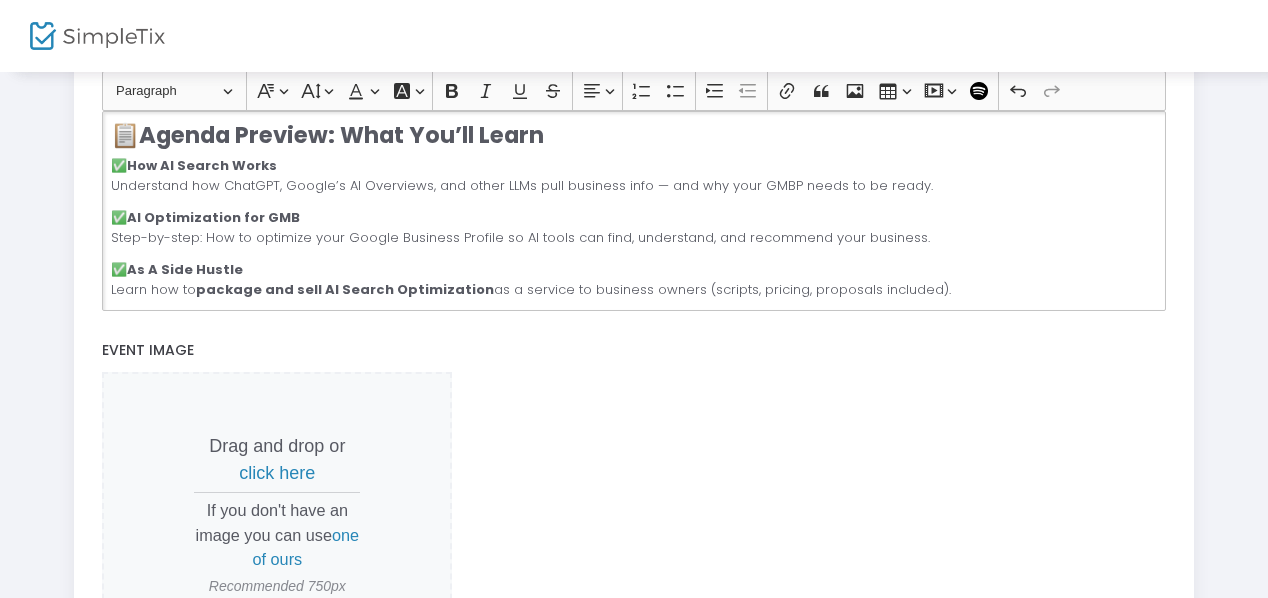 click on "✅  As A Side Hustle Learn how to  package and sell AI Search Optimization  as a service to business owners (scripts, pricing, proposals included)." 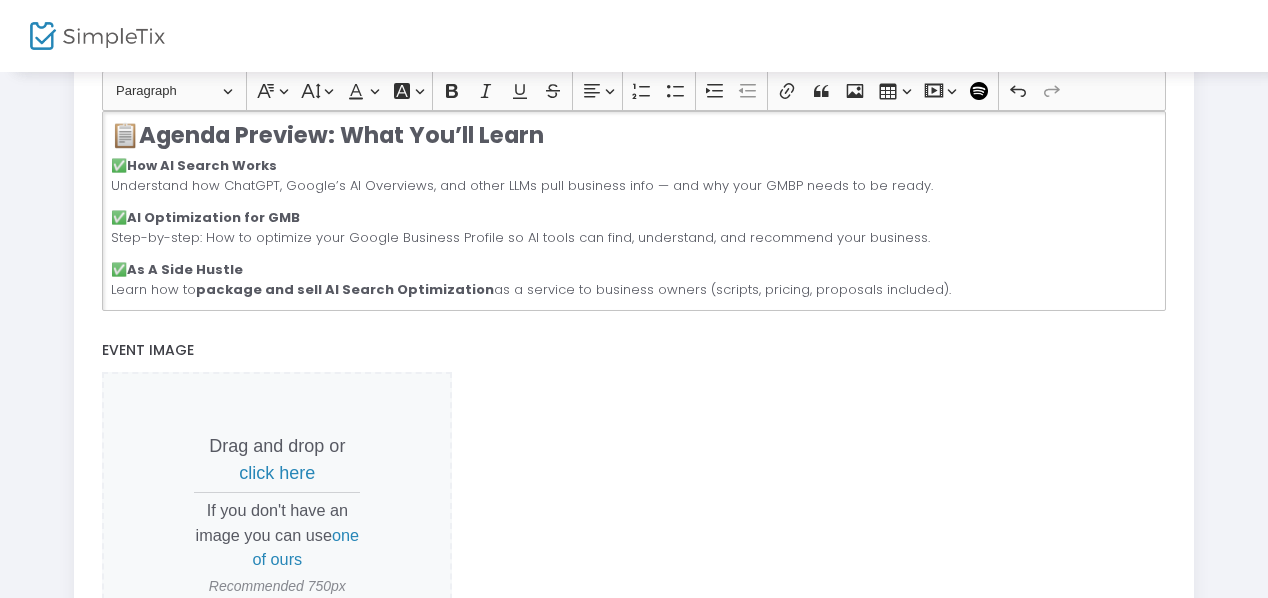 copy on "✅  As A Side Hustle Learn how to  package and sell AI Search Optimization  as a service to business owners (scripts, pricing, proposals included)." 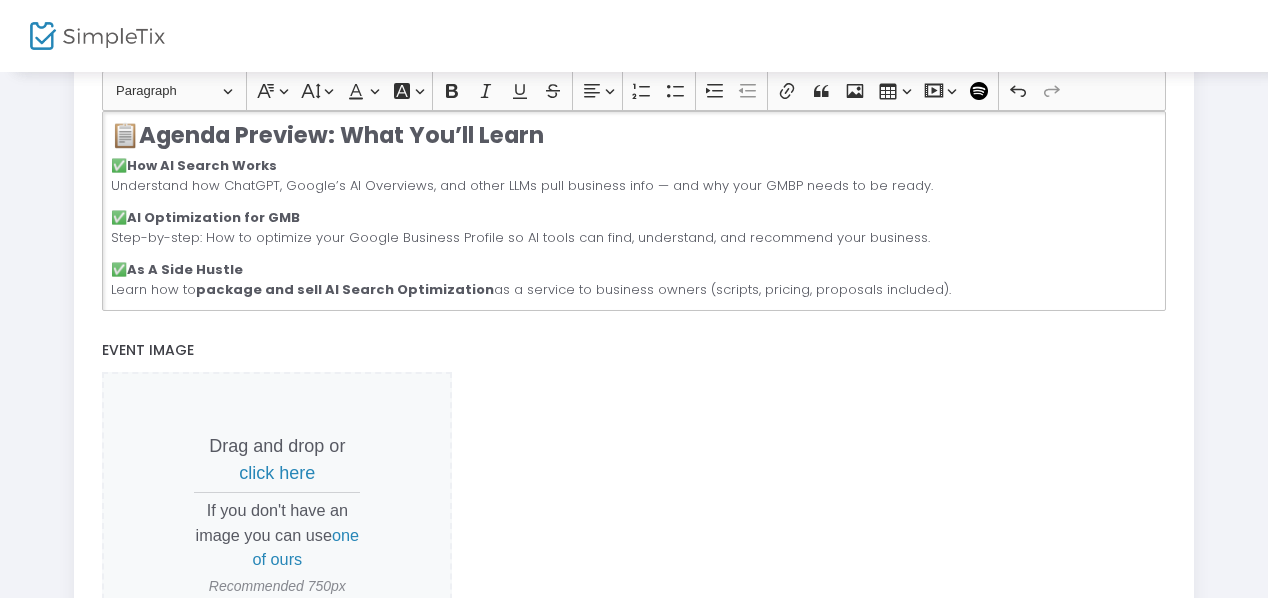 click on "✅  As A Side Hustle Learn how to  package and sell AI Search Optimization  as a service to business owners (scripts, pricing, proposals included)." 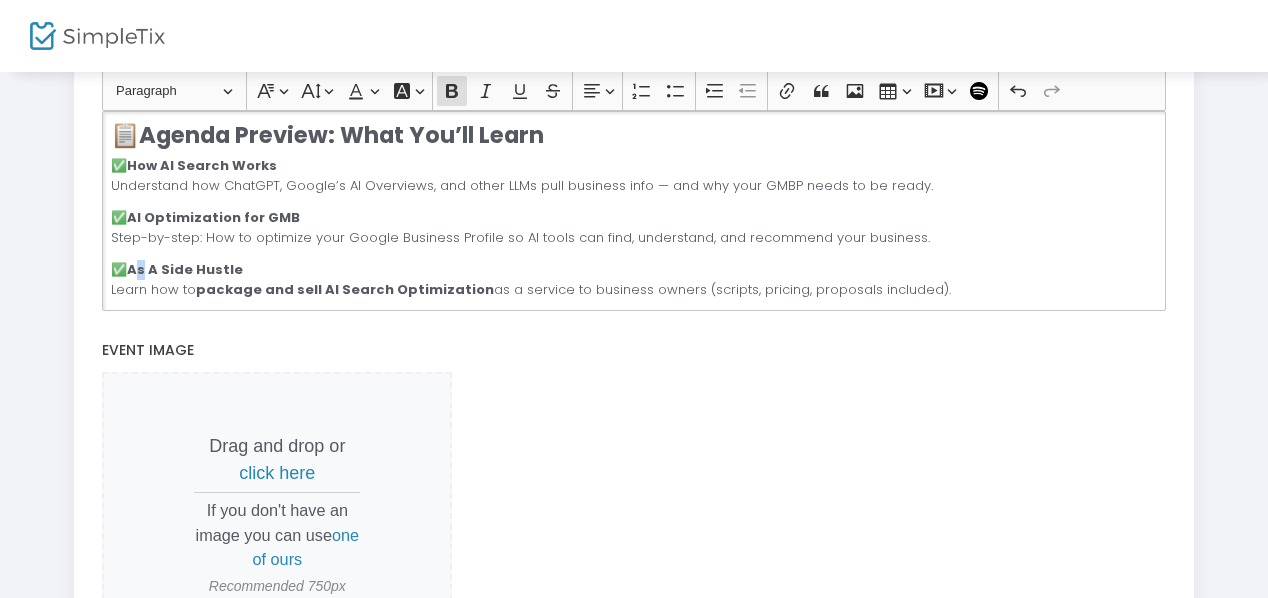 click on "As A Side Hustle" 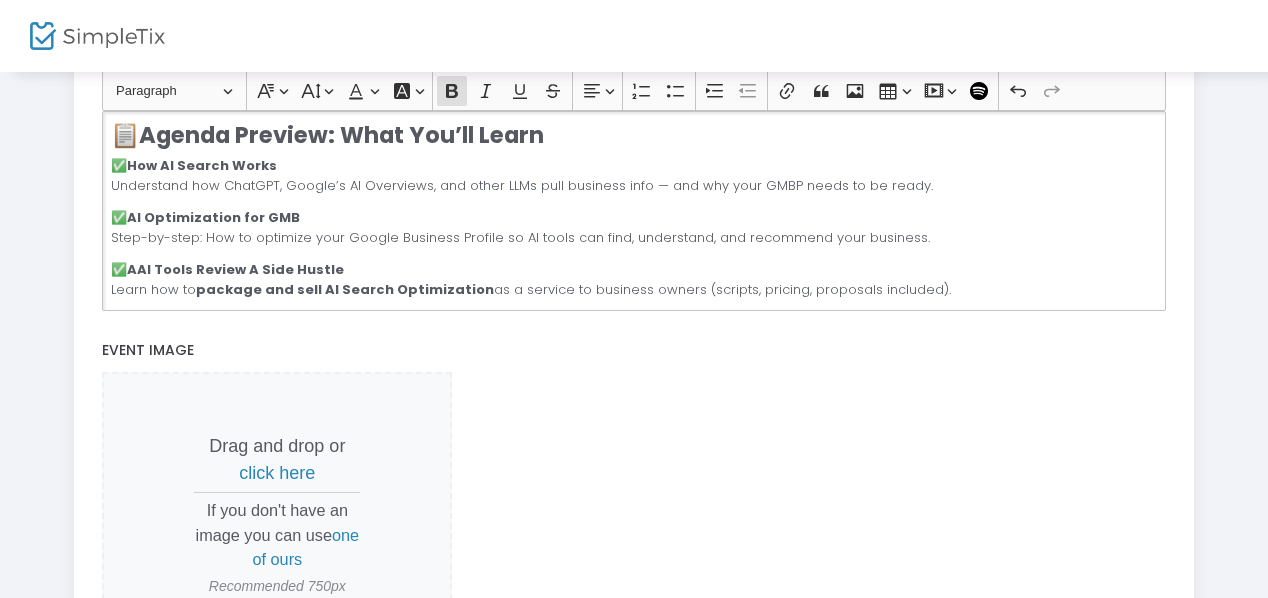 click on "AAI Tools Review A Side Hustle" 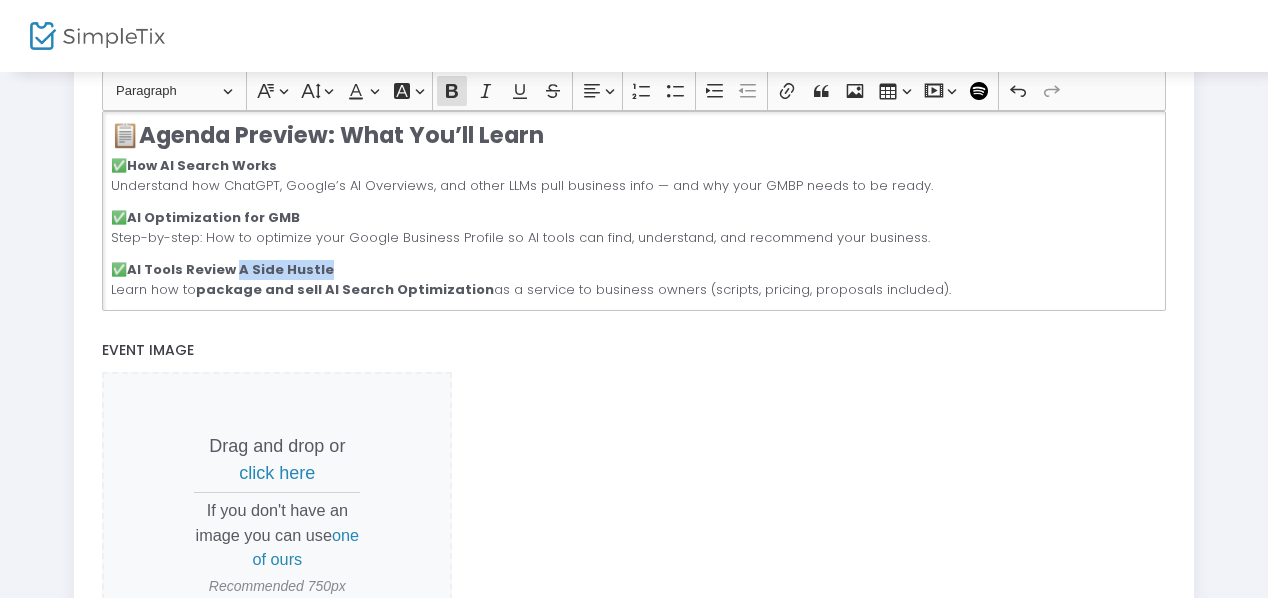 drag, startPoint x: 236, startPoint y: 263, endPoint x: 330, endPoint y: 265, distance: 94.02127 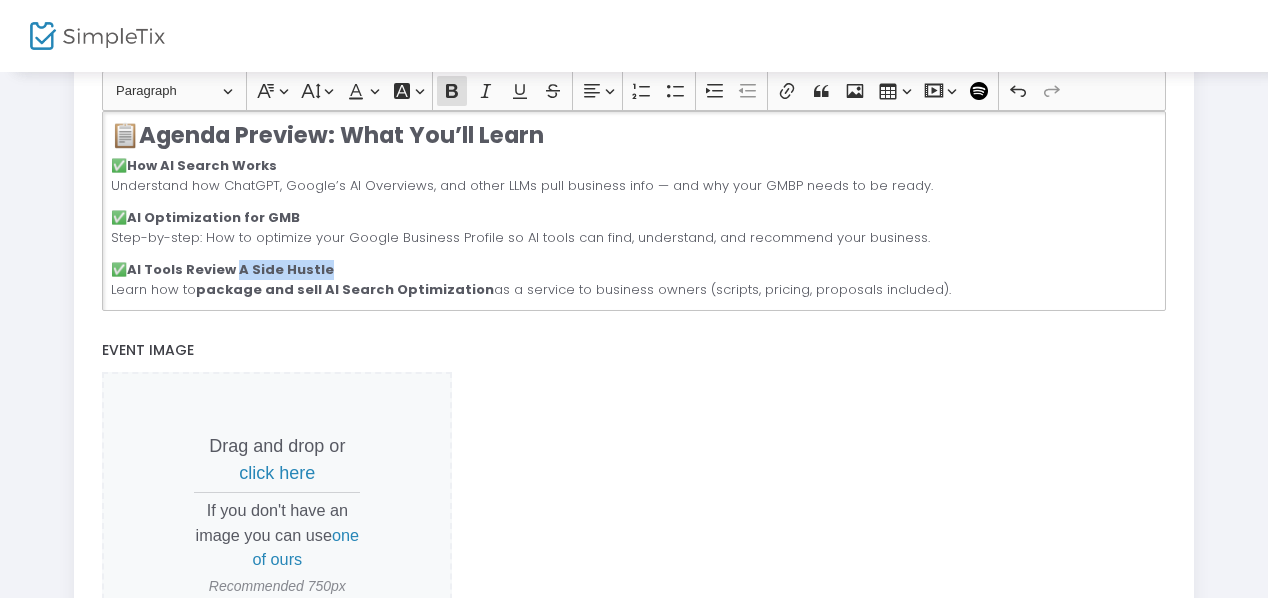 click on "✅  AI Tools Review A Side Hustle Learn how to  package and sell AI Search Optimization  as a service to other businesses (scripts, pricing, proposals included)." 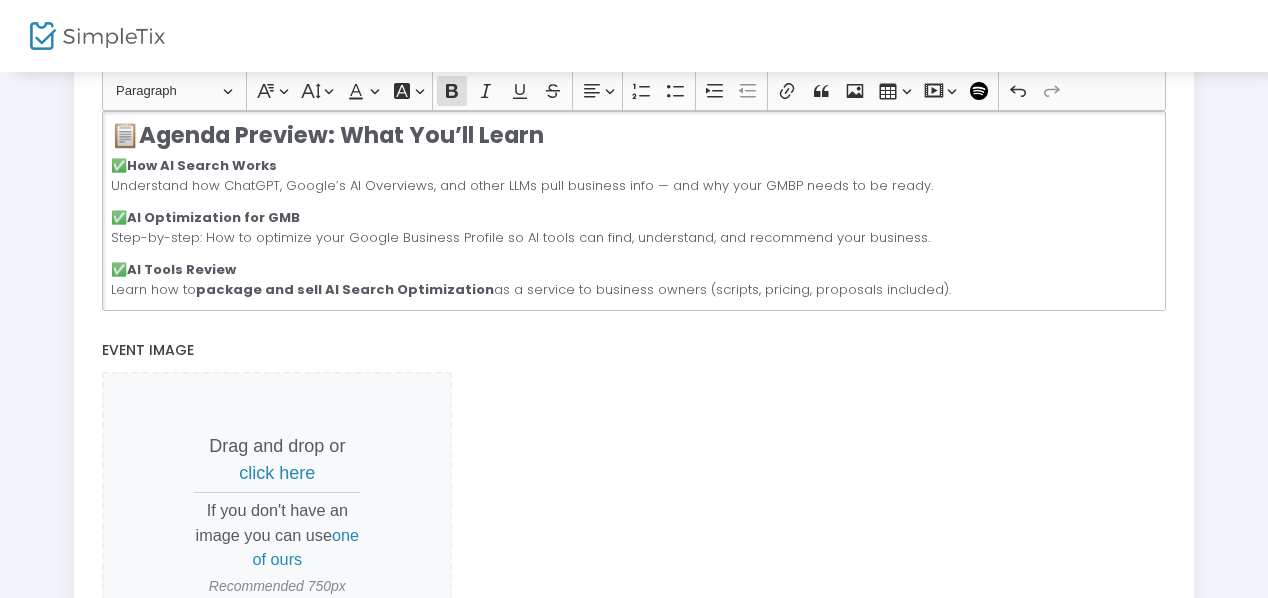 click on "package and sell AI Search Optimization" 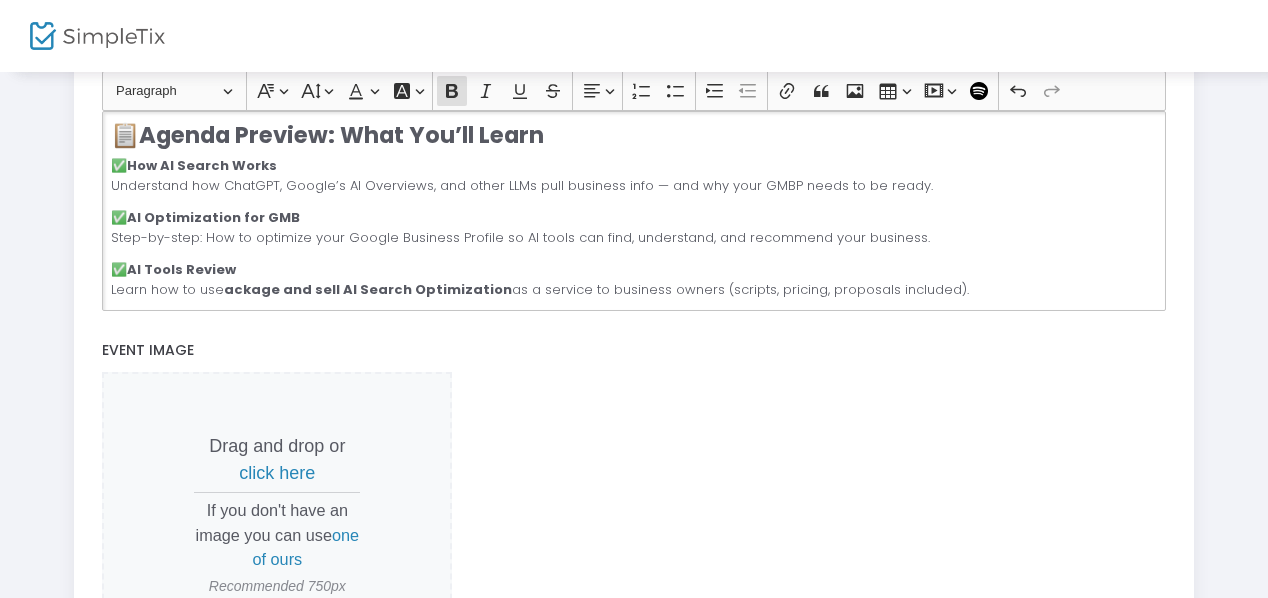 click on "ackage and sell AI Search Optimization" 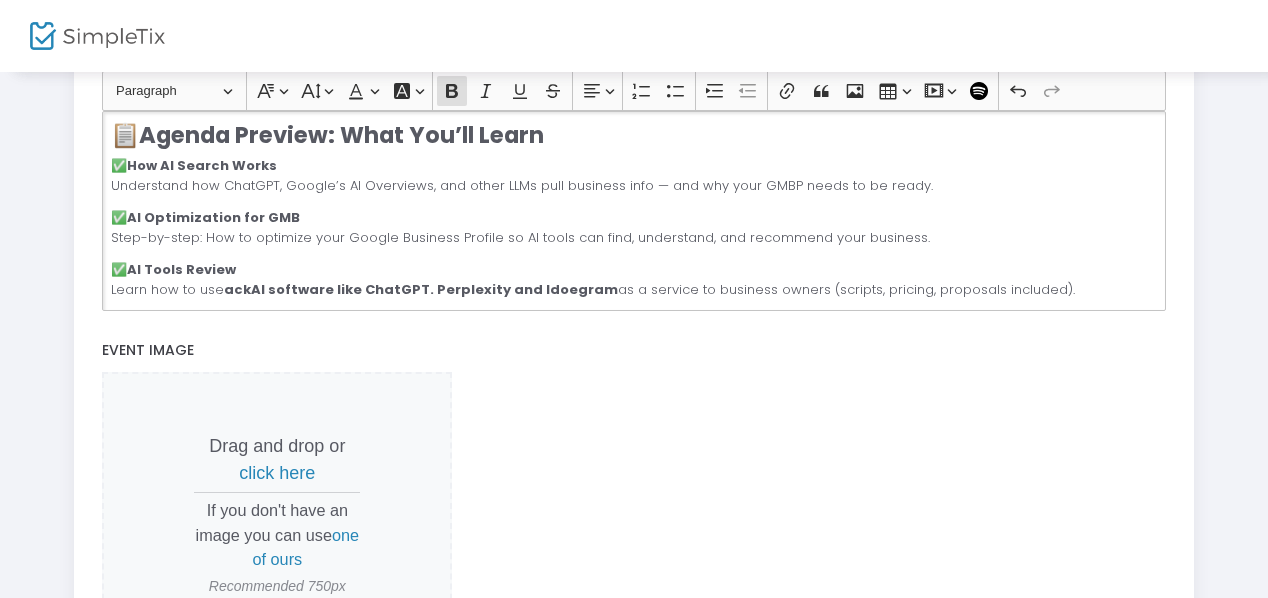 click on "ackAI software like ChatGPT. Perplexity and Idoegram" 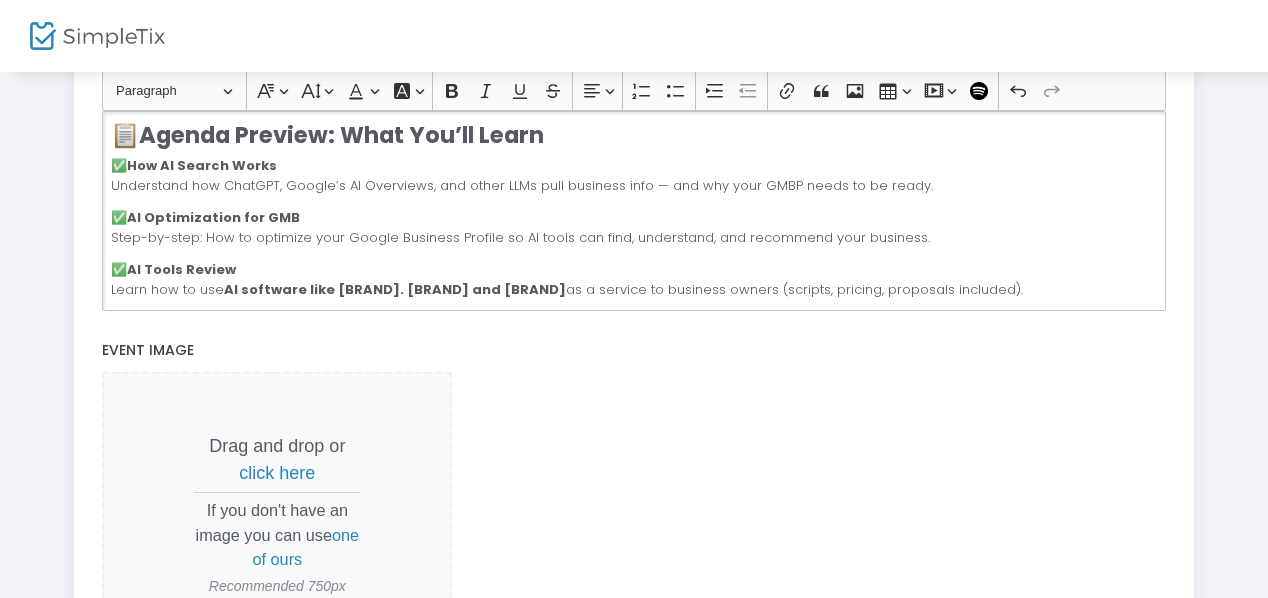 click on "✅  [AI_TOOL] Review  Learn how to use  [AI_TOOL] like [AI_TOOL], [AI_TOOL], and [AI_TOOL]  as a service to business owners (scripts, pricing, proposals included)." 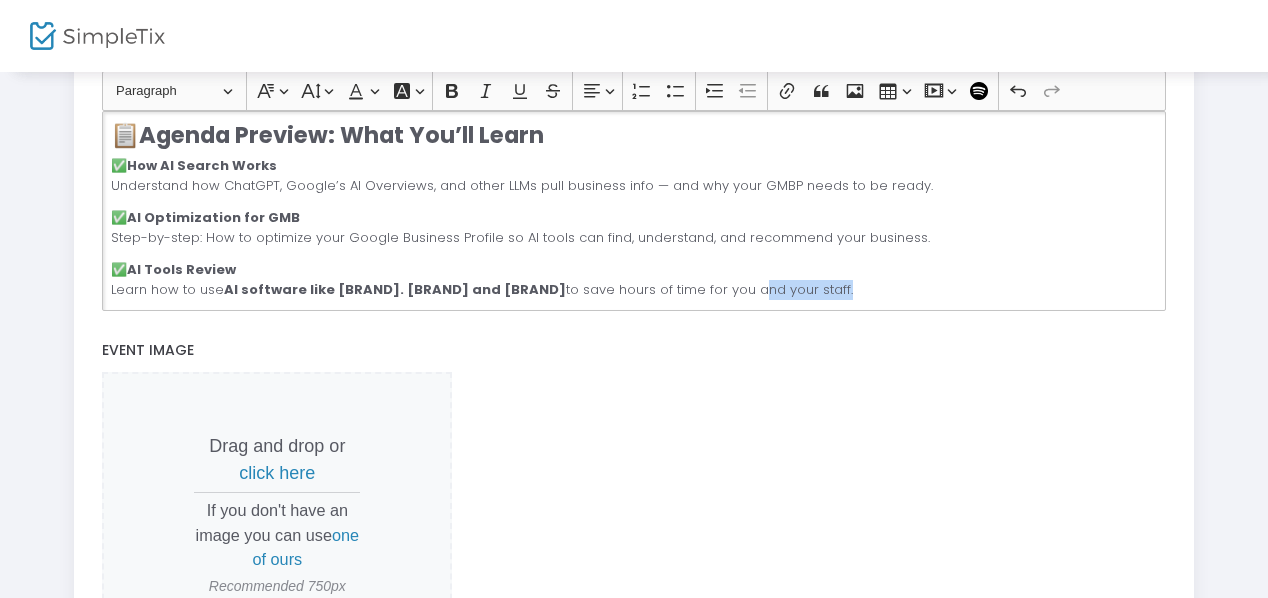 drag, startPoint x: 752, startPoint y: 287, endPoint x: 838, endPoint y: 289, distance: 86.023254 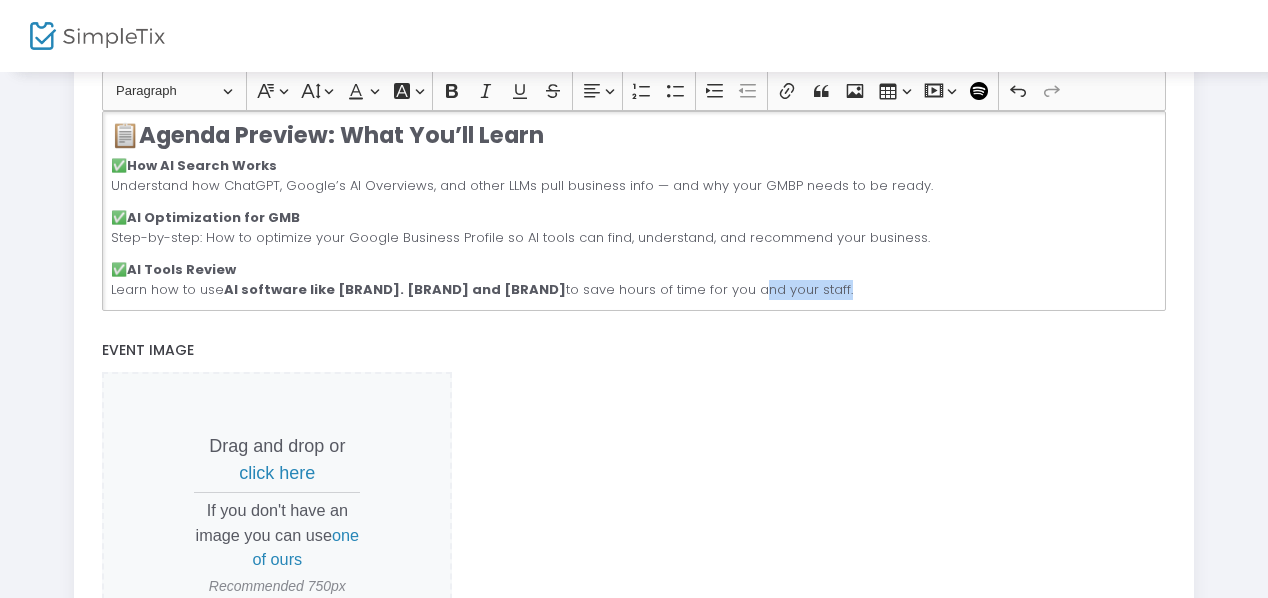 click on "✅  AI Tools Review  Learn how to use  AI software like [BRAND]. [BRAND] and [BRAND]  to save hours of time for you and your staff." 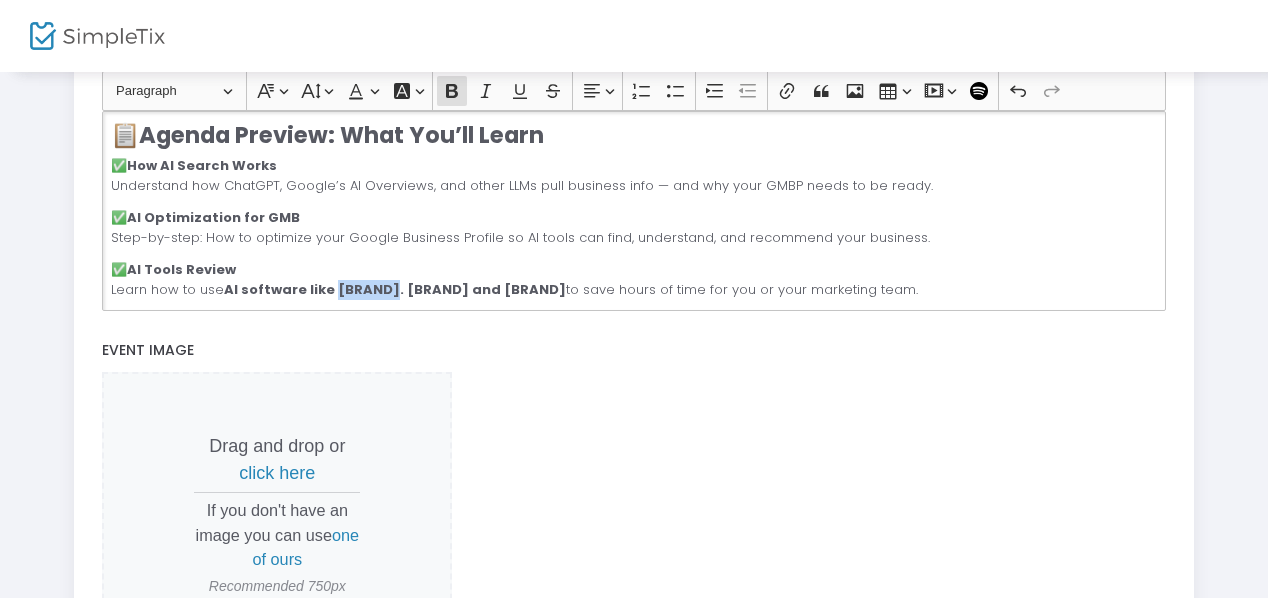 click on "AI software like [BRAND]. [BRAND] and [BRAND]" 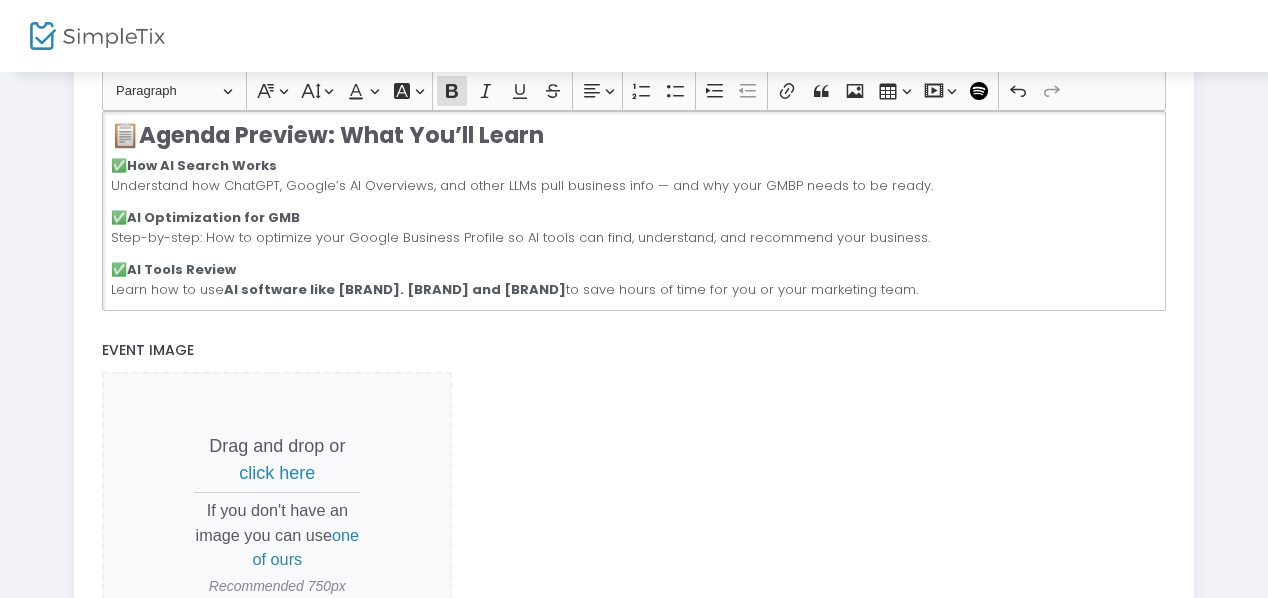 click on "✅  AI Optimization for GMB Step-by-step: How to optimize your [BRAND] so AI tools can find, understand, and recommend your business." 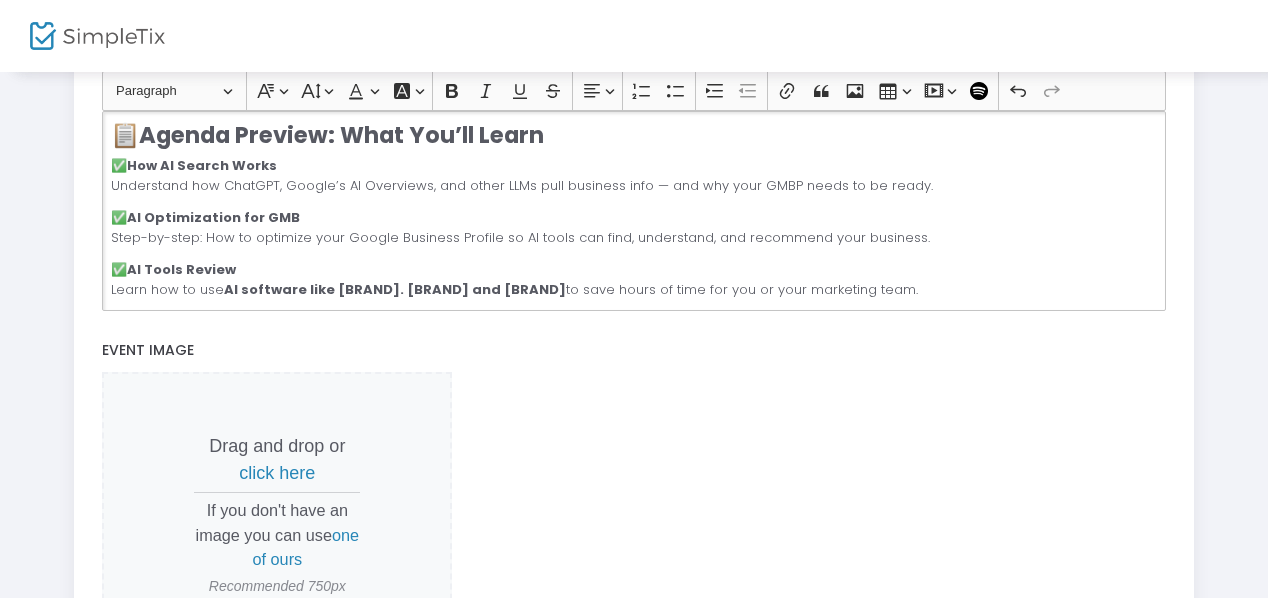 click on "AI software like [BRAND]. [BRAND] and [BRAND]" 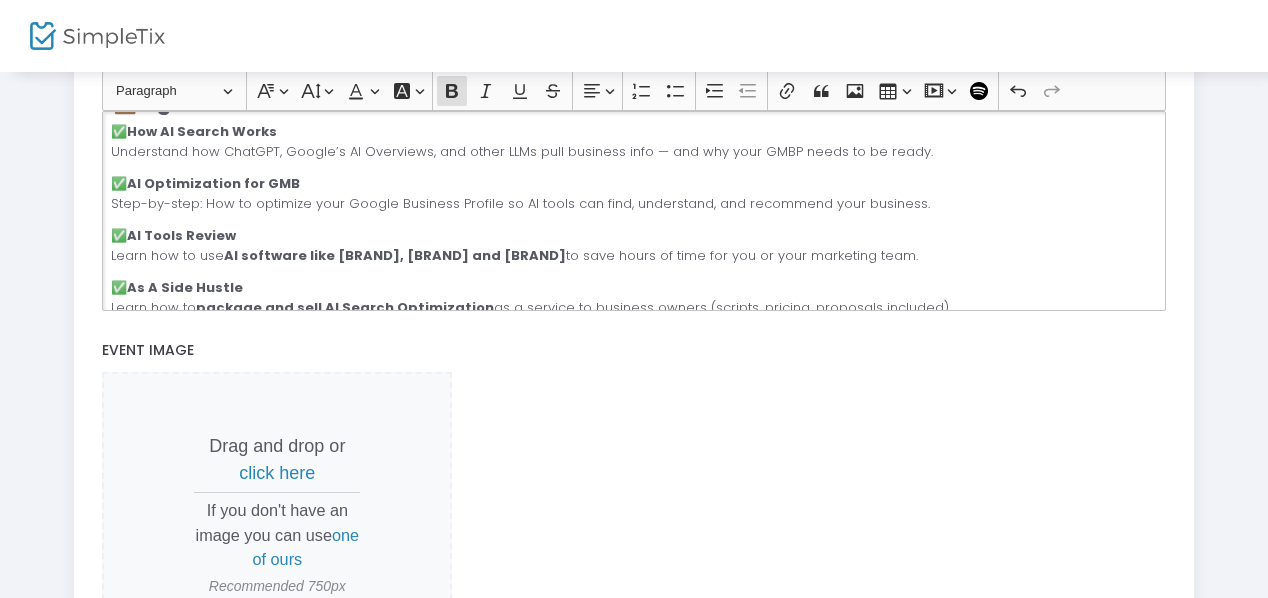 scroll, scrollTop: 343, scrollLeft: 0, axis: vertical 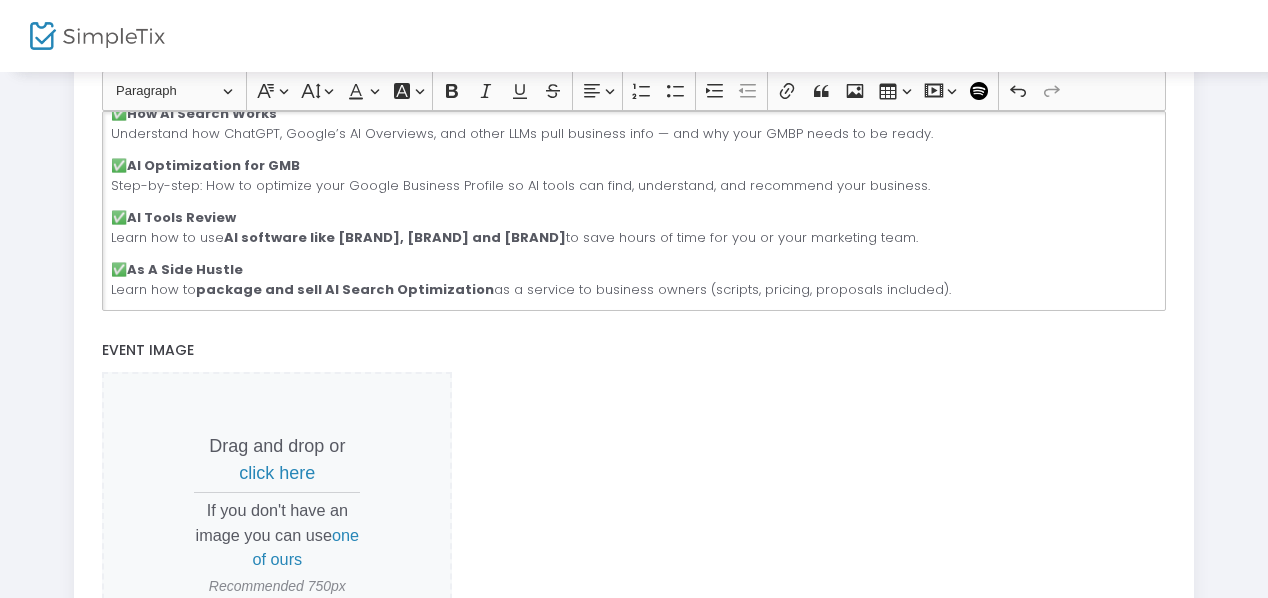 click on "✅  As A Side Hustle Learn how to  package and sell AI Search Optimization  as a service to business owners (scripts, pricing, proposals included)." 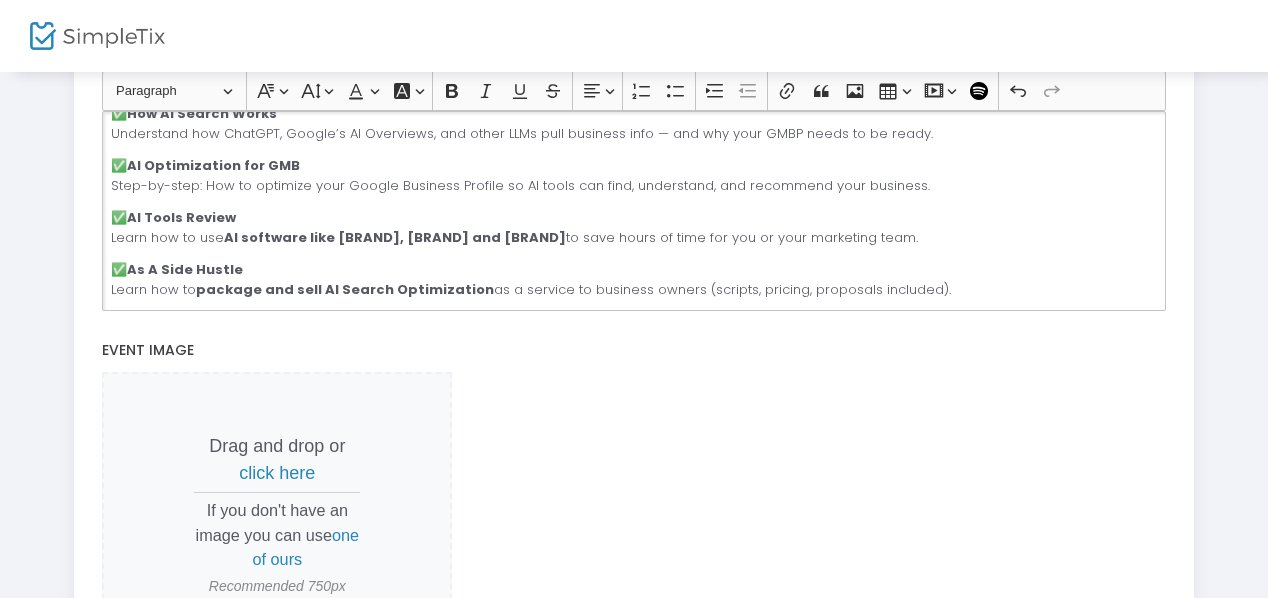 scroll, scrollTop: 364, scrollLeft: 0, axis: vertical 